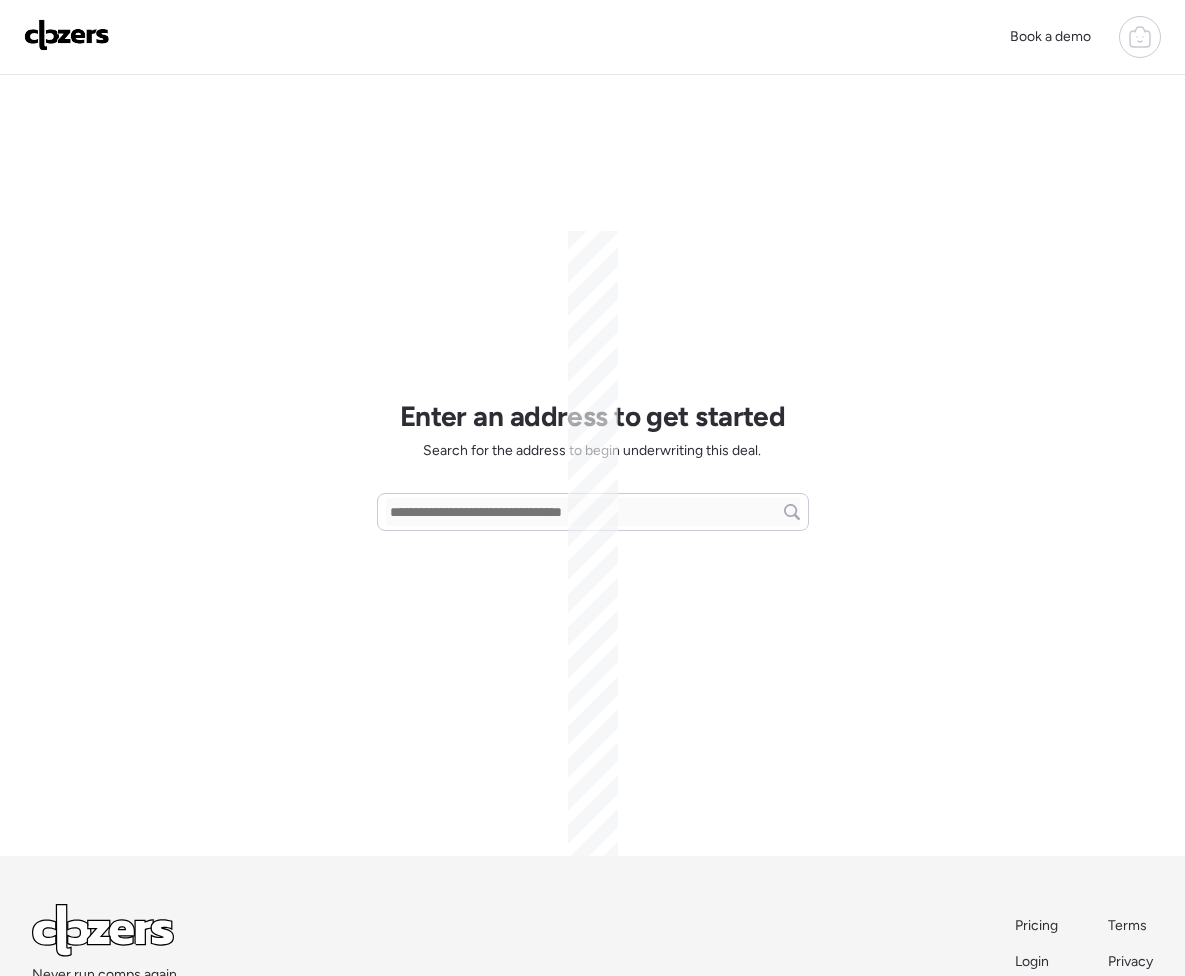 scroll, scrollTop: 0, scrollLeft: 0, axis: both 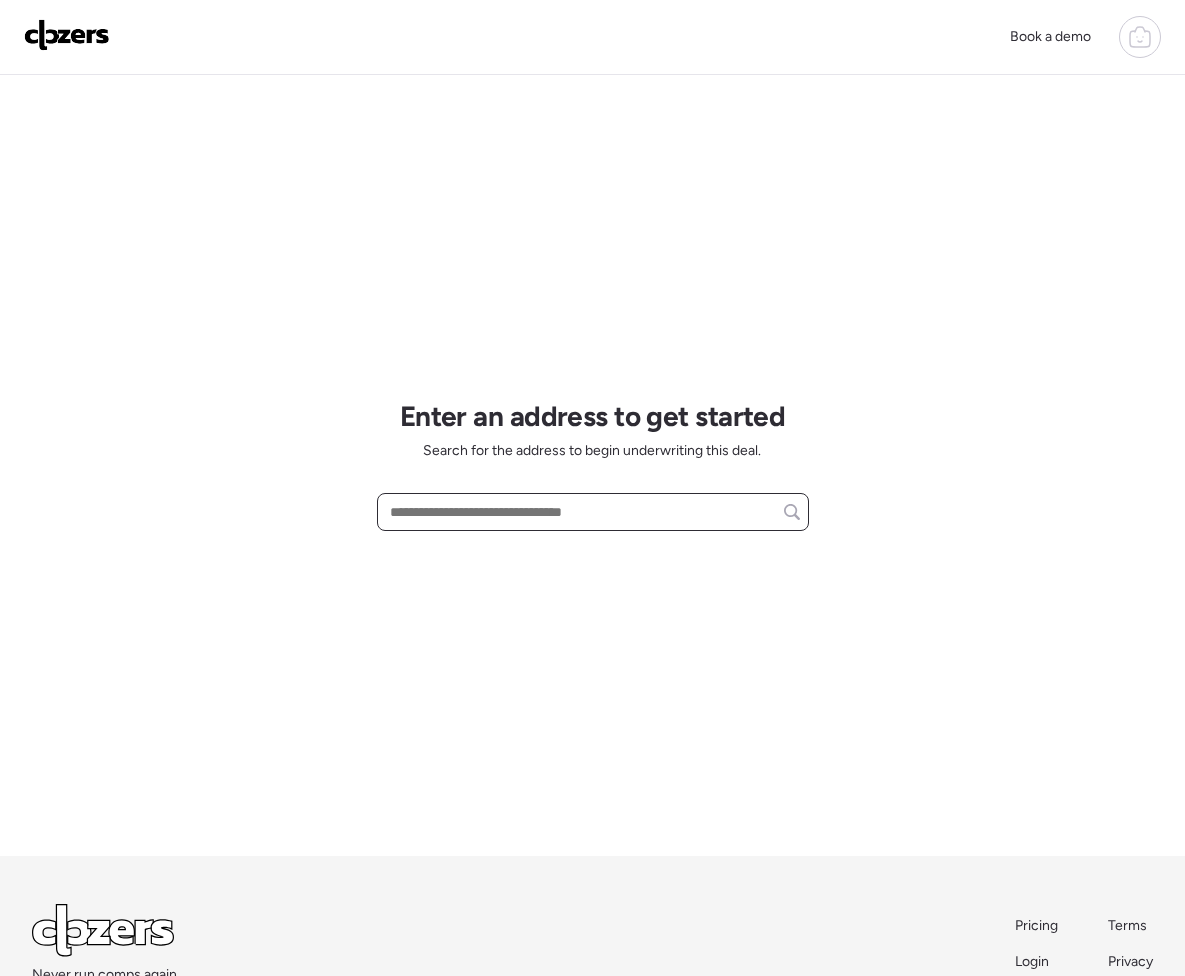 click at bounding box center [593, 512] 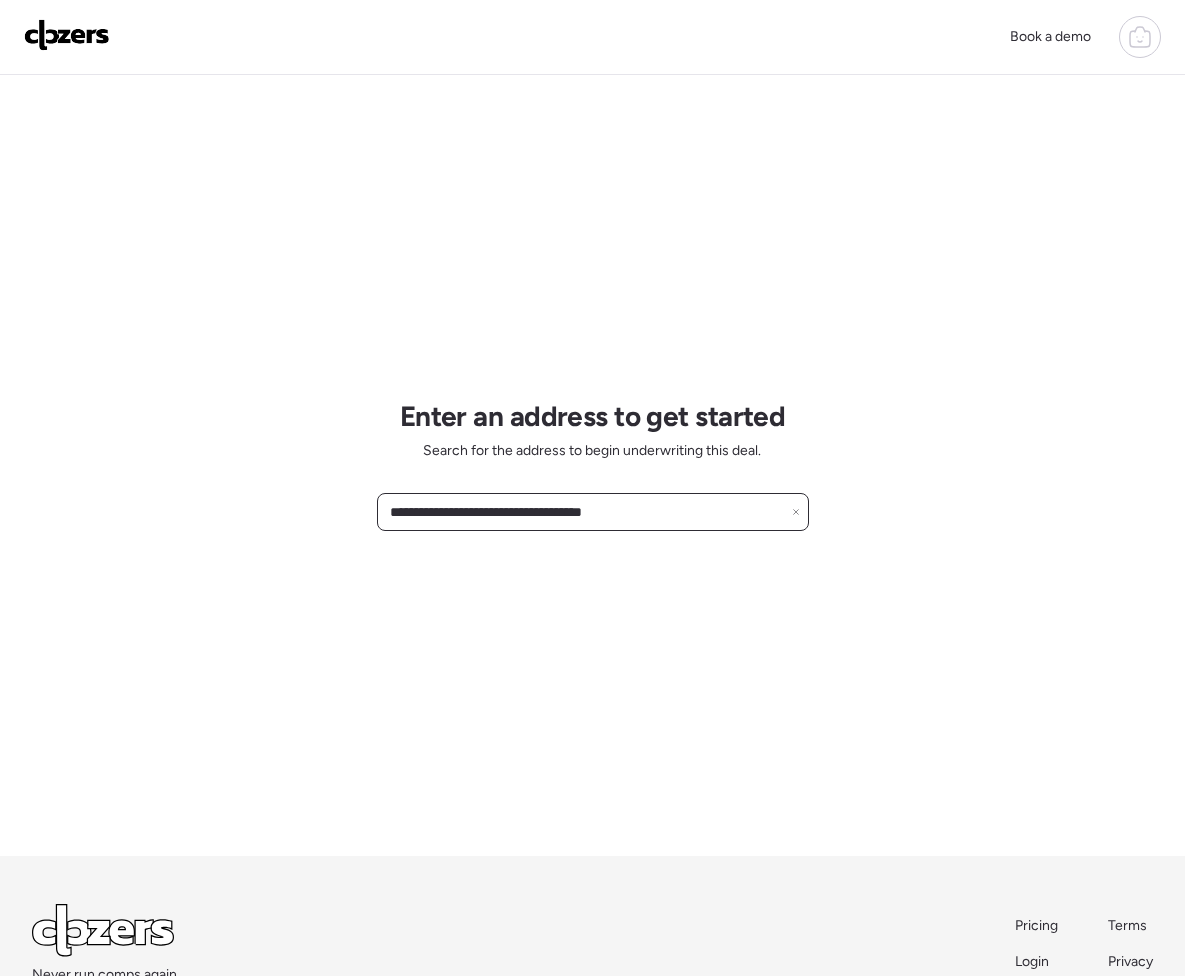 click on "**********" at bounding box center (593, 512) 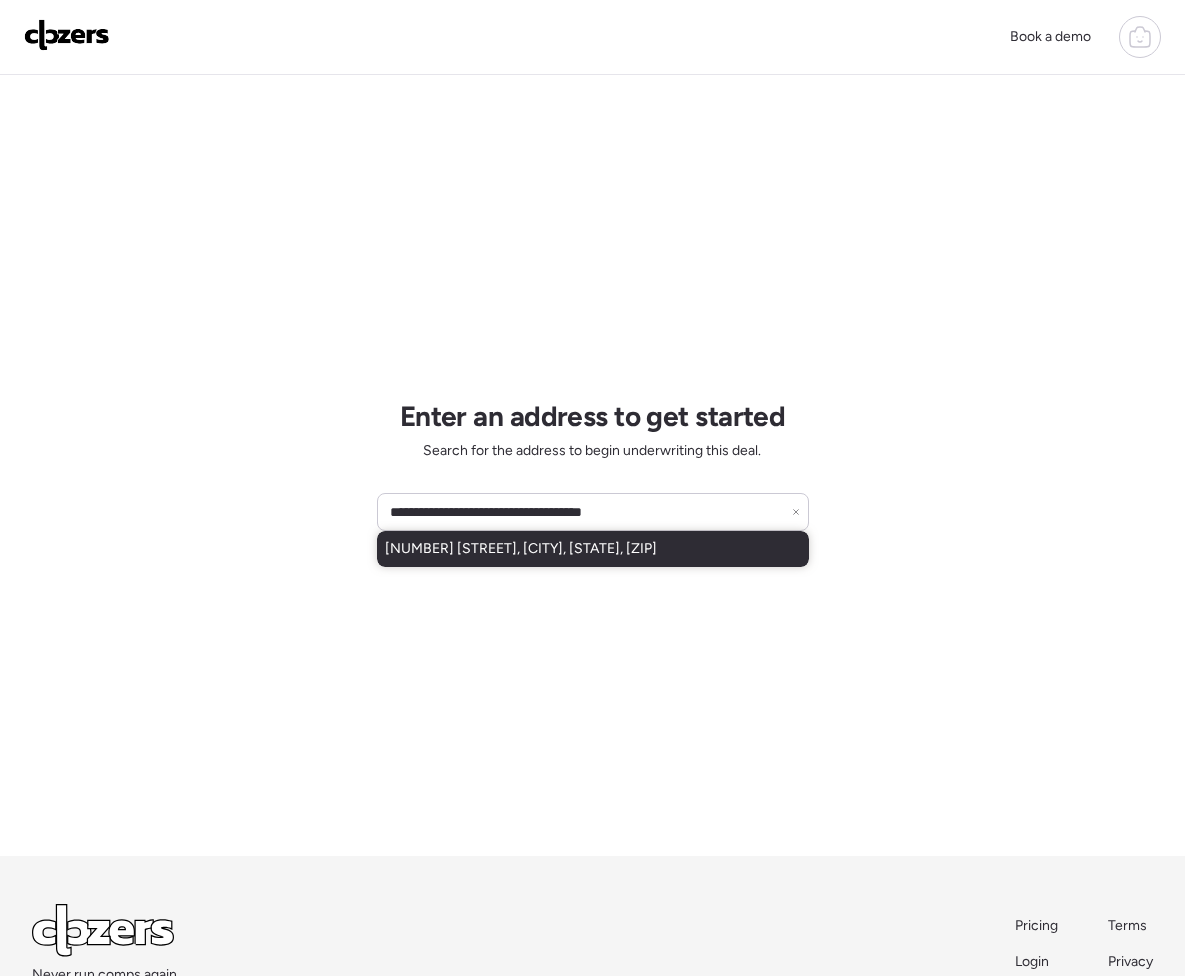 click on "241 Huntsdale Dr, Wentzville, MO, 63385" at bounding box center [521, 549] 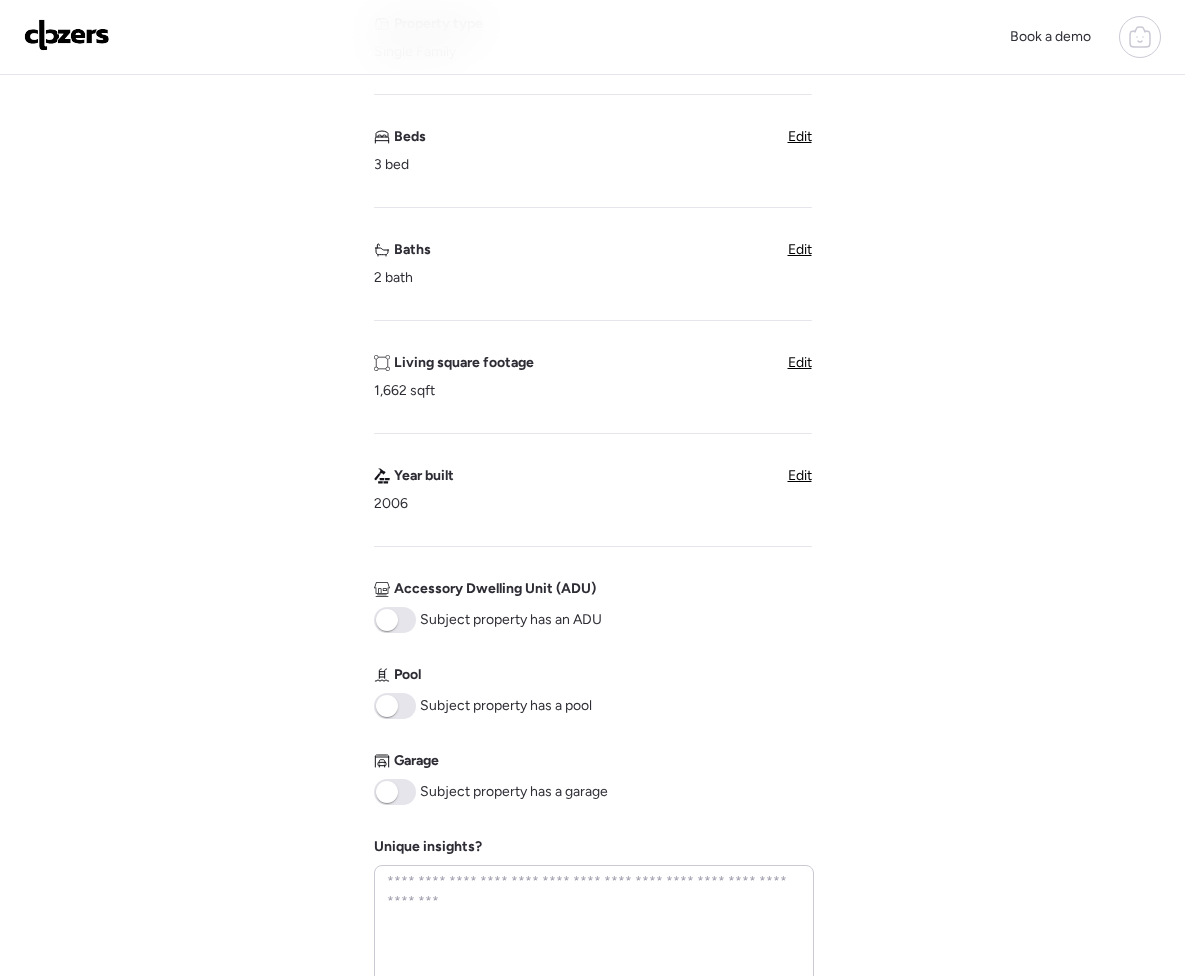 scroll, scrollTop: 787, scrollLeft: 0, axis: vertical 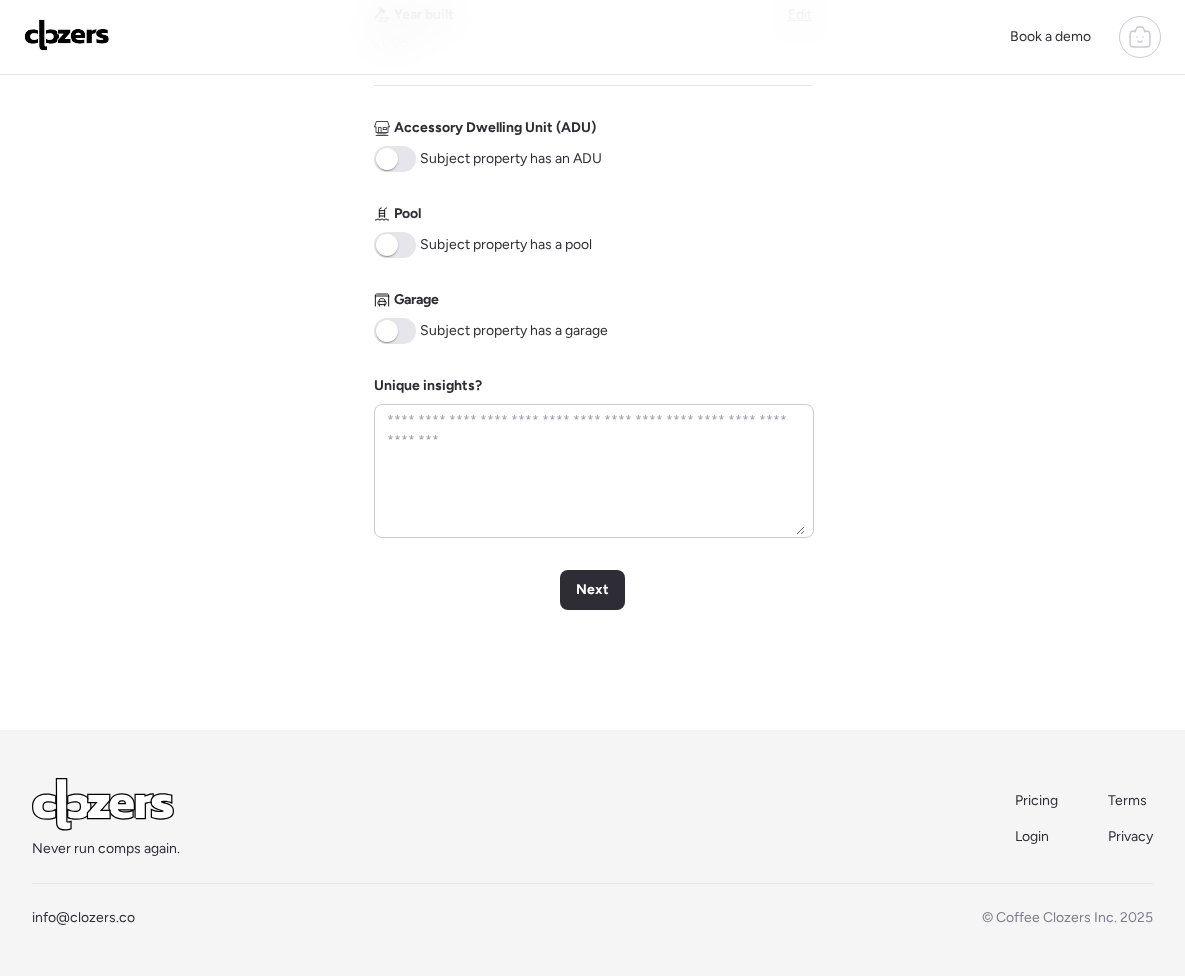 click at bounding box center [395, 331] 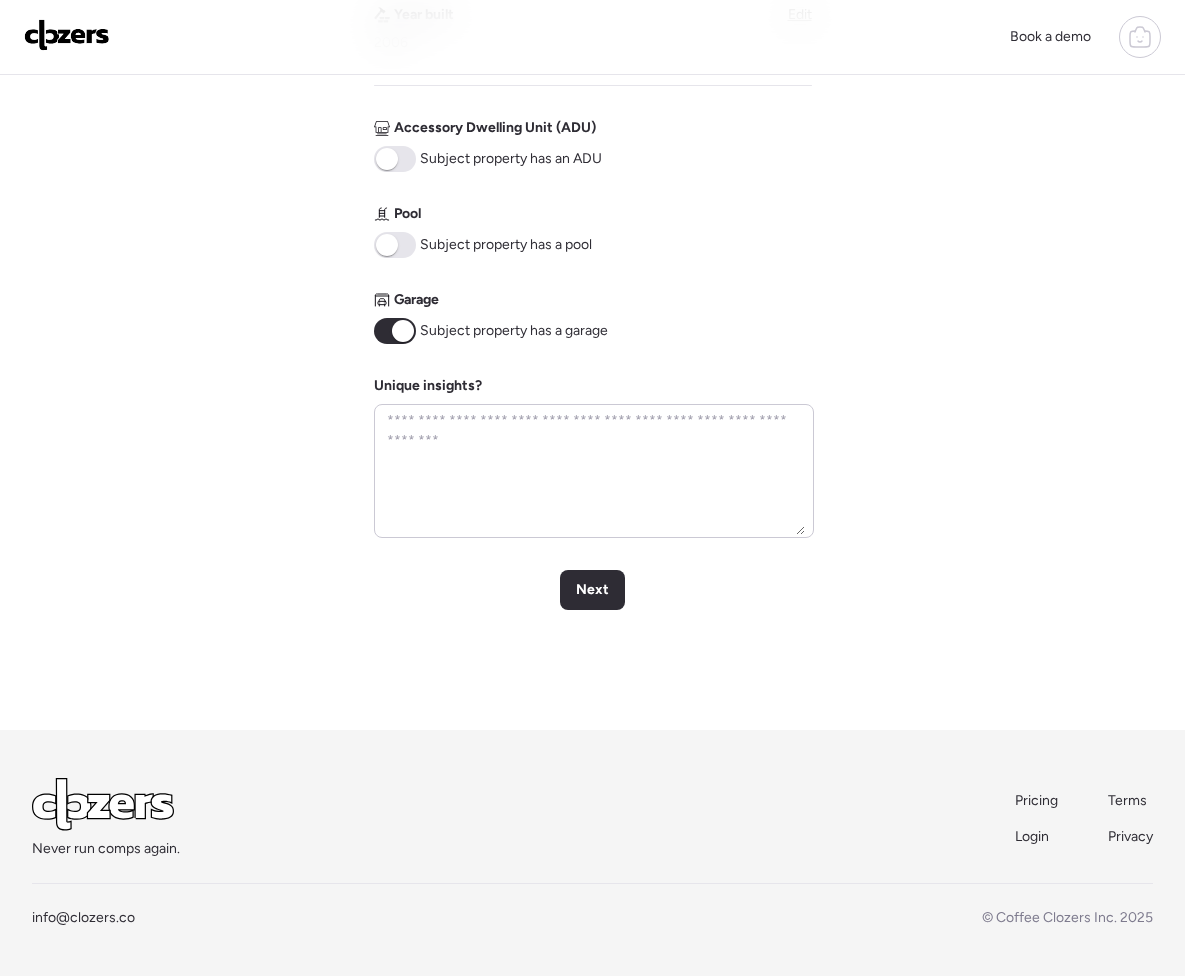 scroll, scrollTop: 722, scrollLeft: 0, axis: vertical 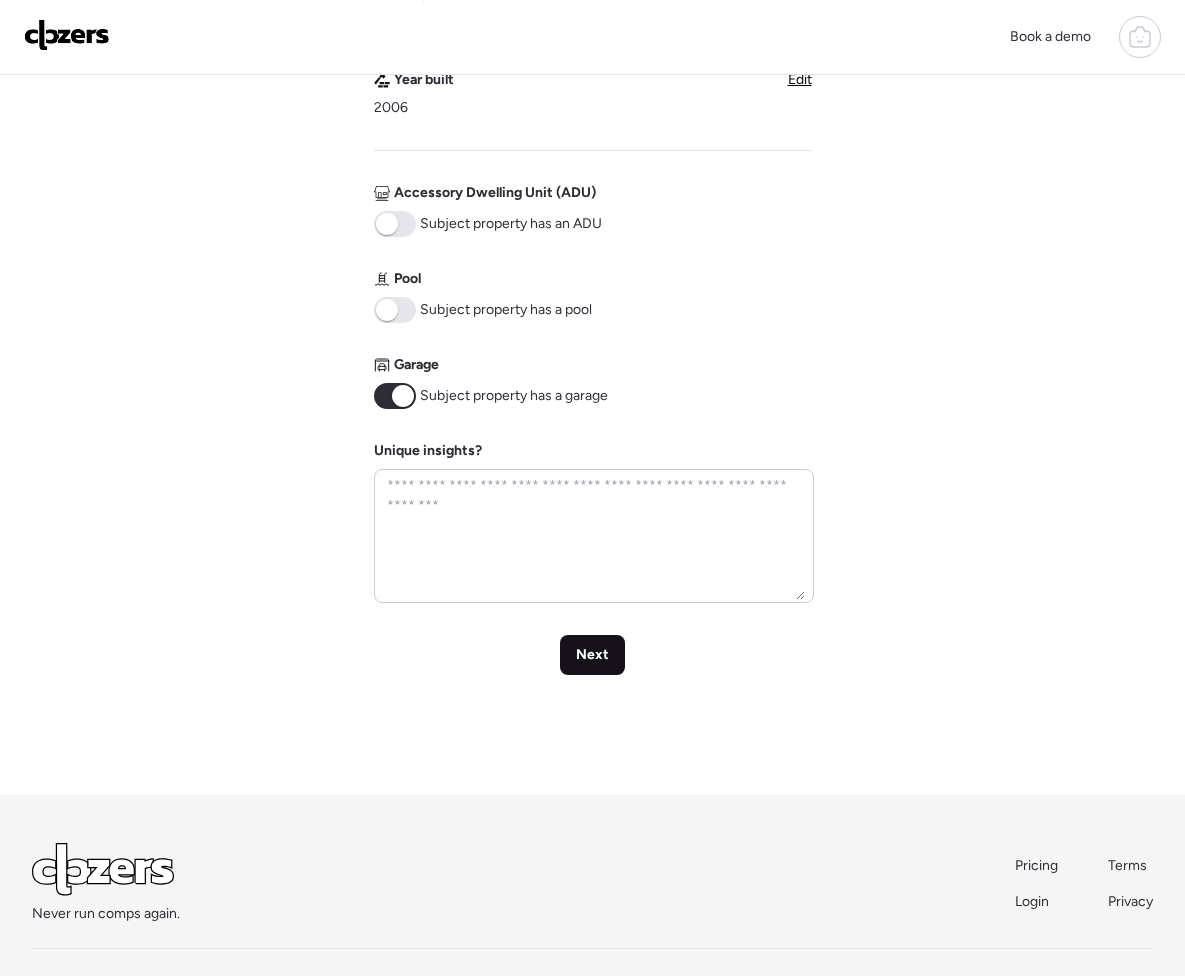 click on "Next" at bounding box center (592, 655) 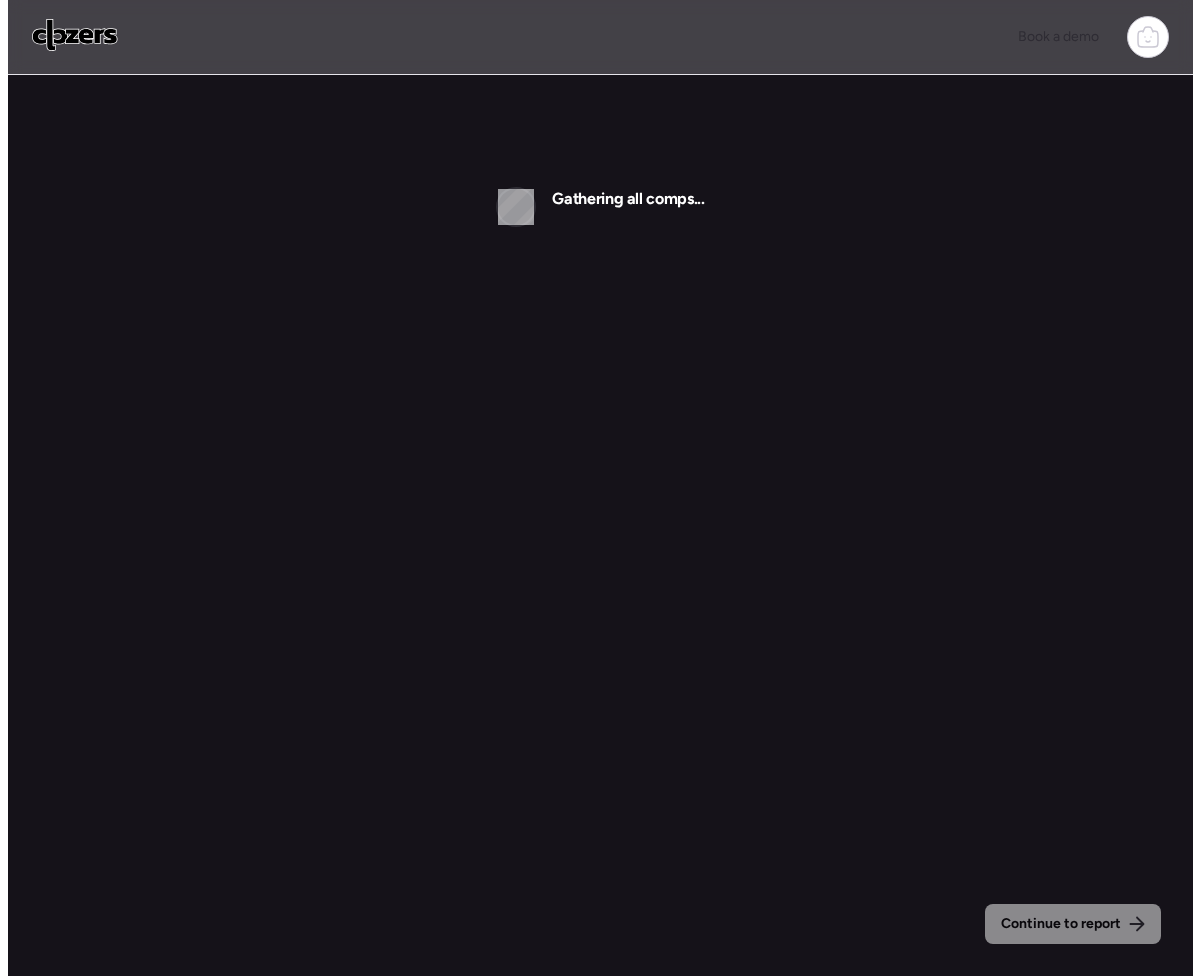 scroll, scrollTop: 0, scrollLeft: 0, axis: both 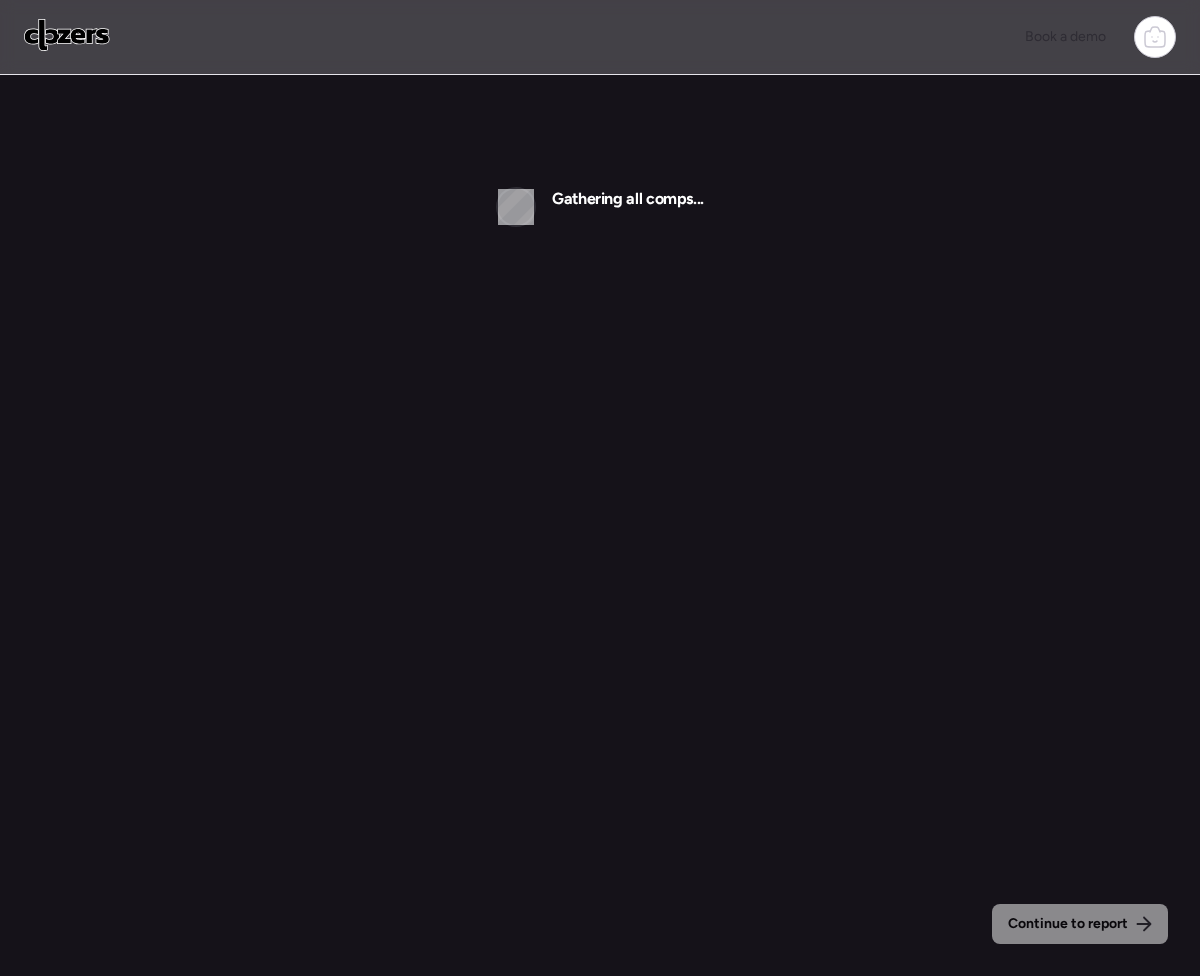 click on "Continue to report Gathering all comps..." at bounding box center (600, 525) 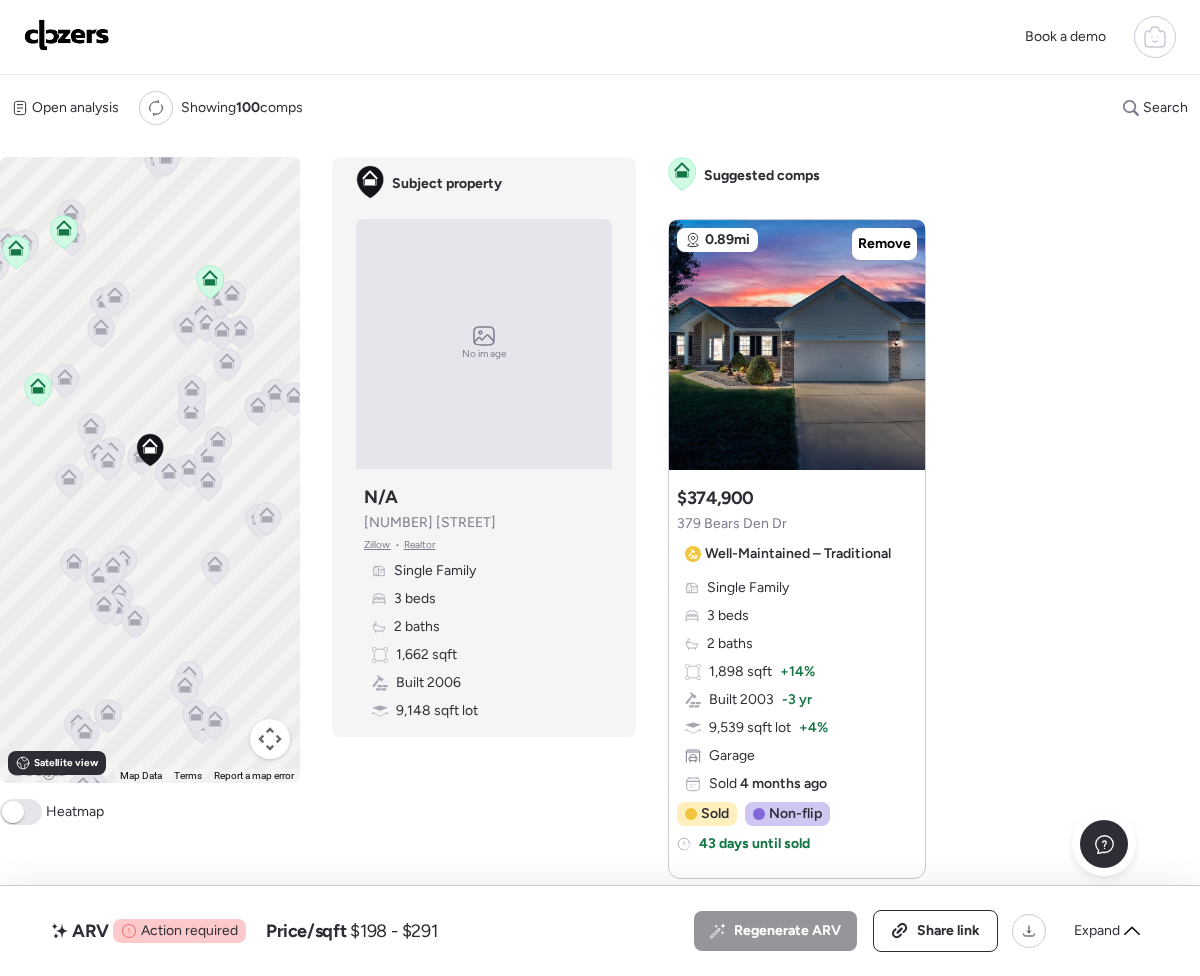 click on "Action required" at bounding box center [189, 931] 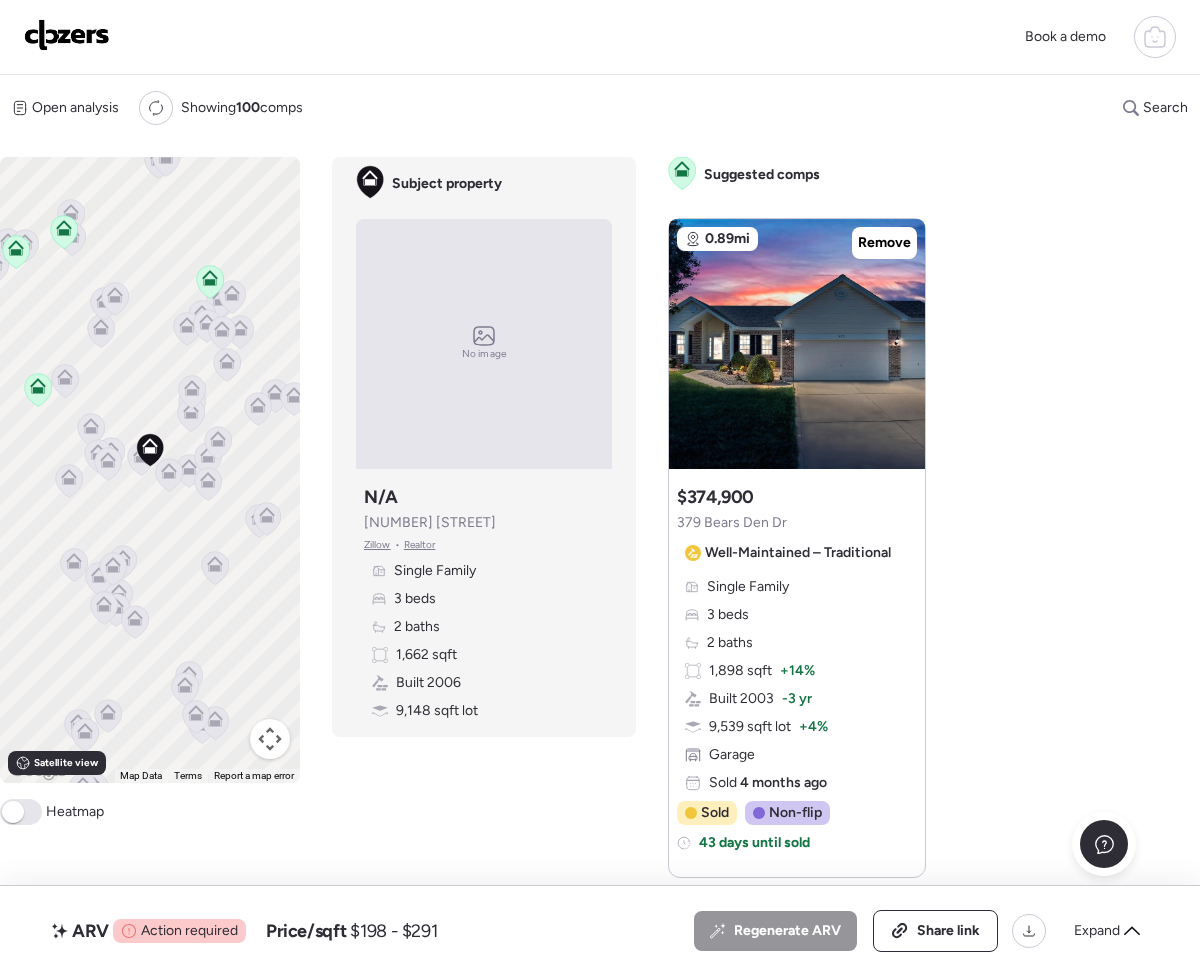 scroll, scrollTop: 0, scrollLeft: 0, axis: both 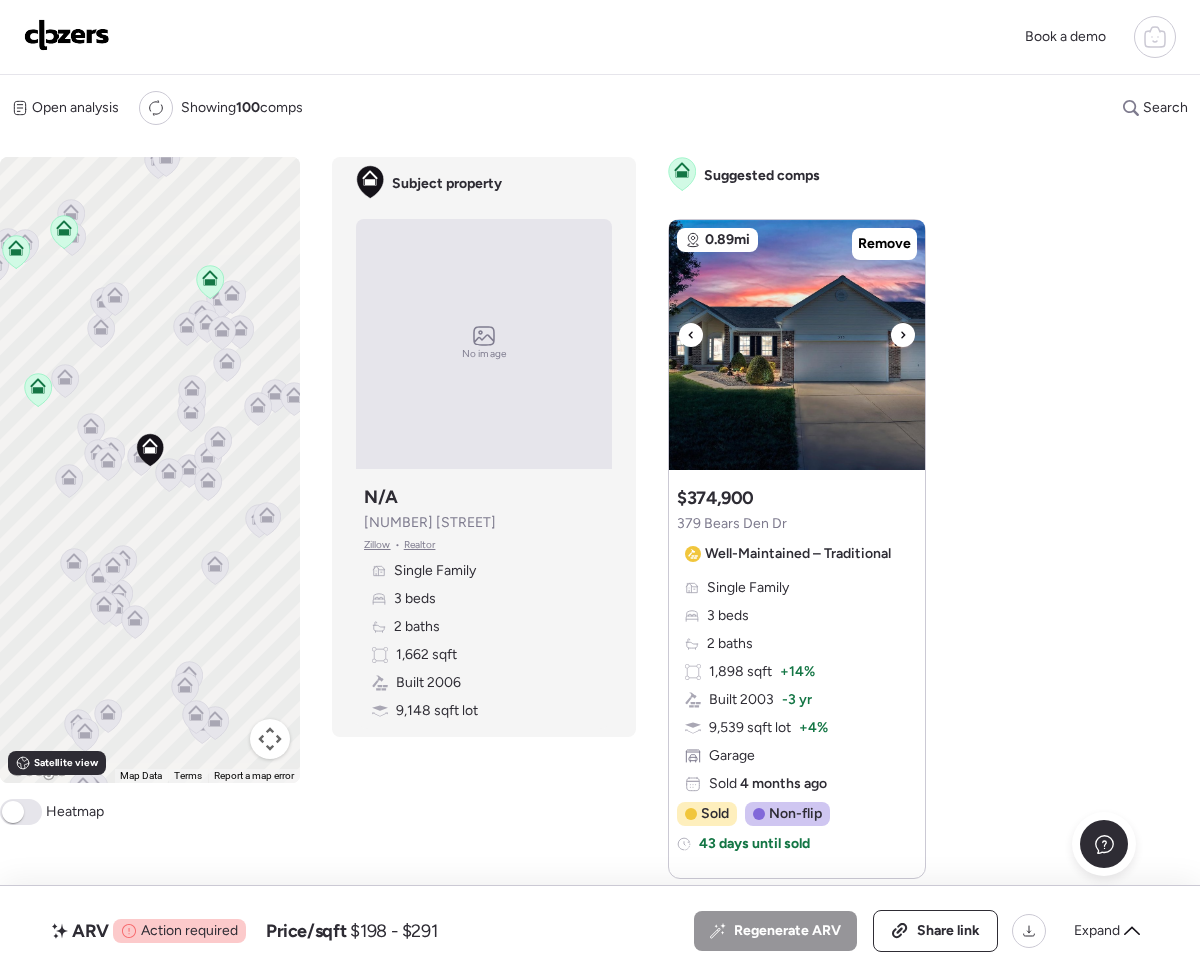 click at bounding box center [797, 345] 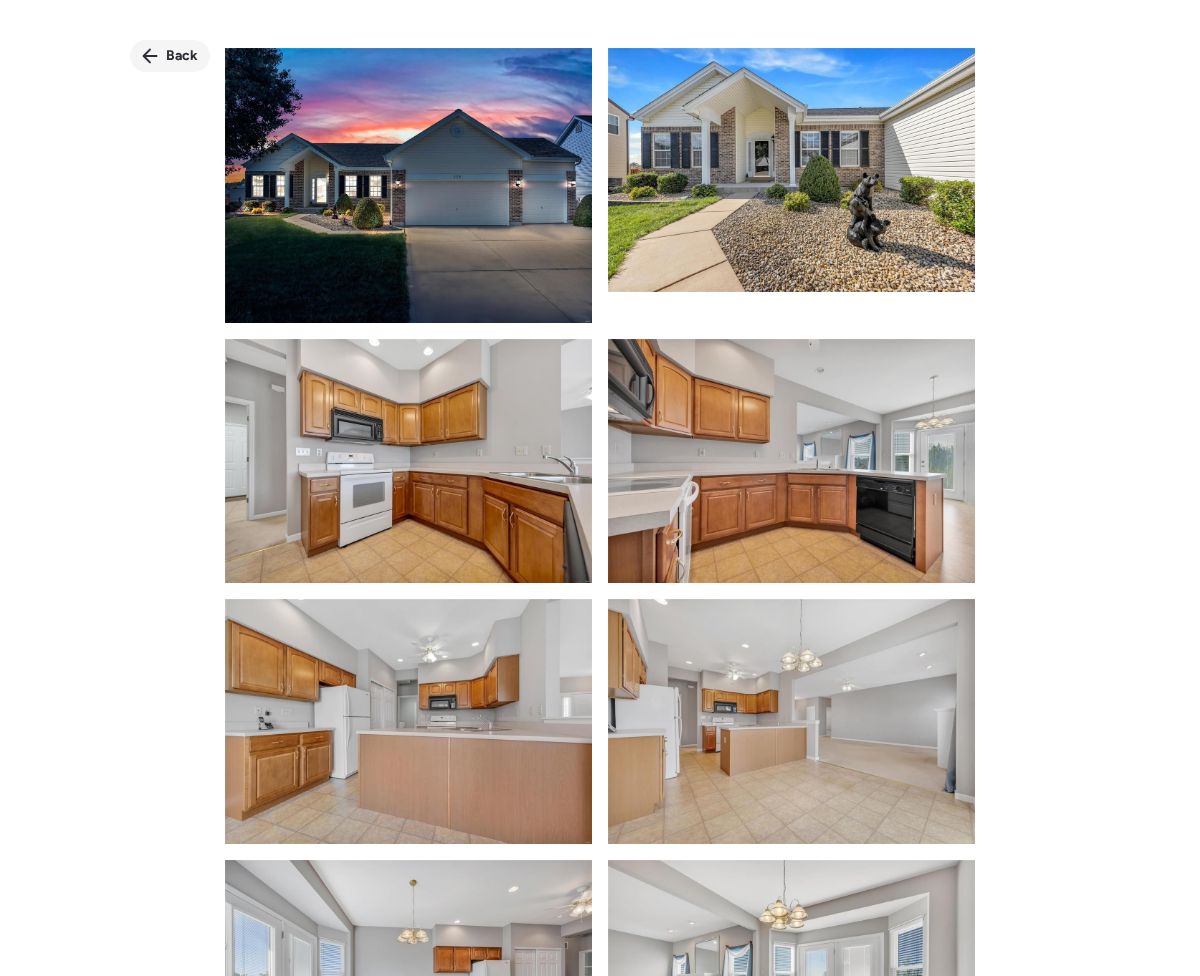 click 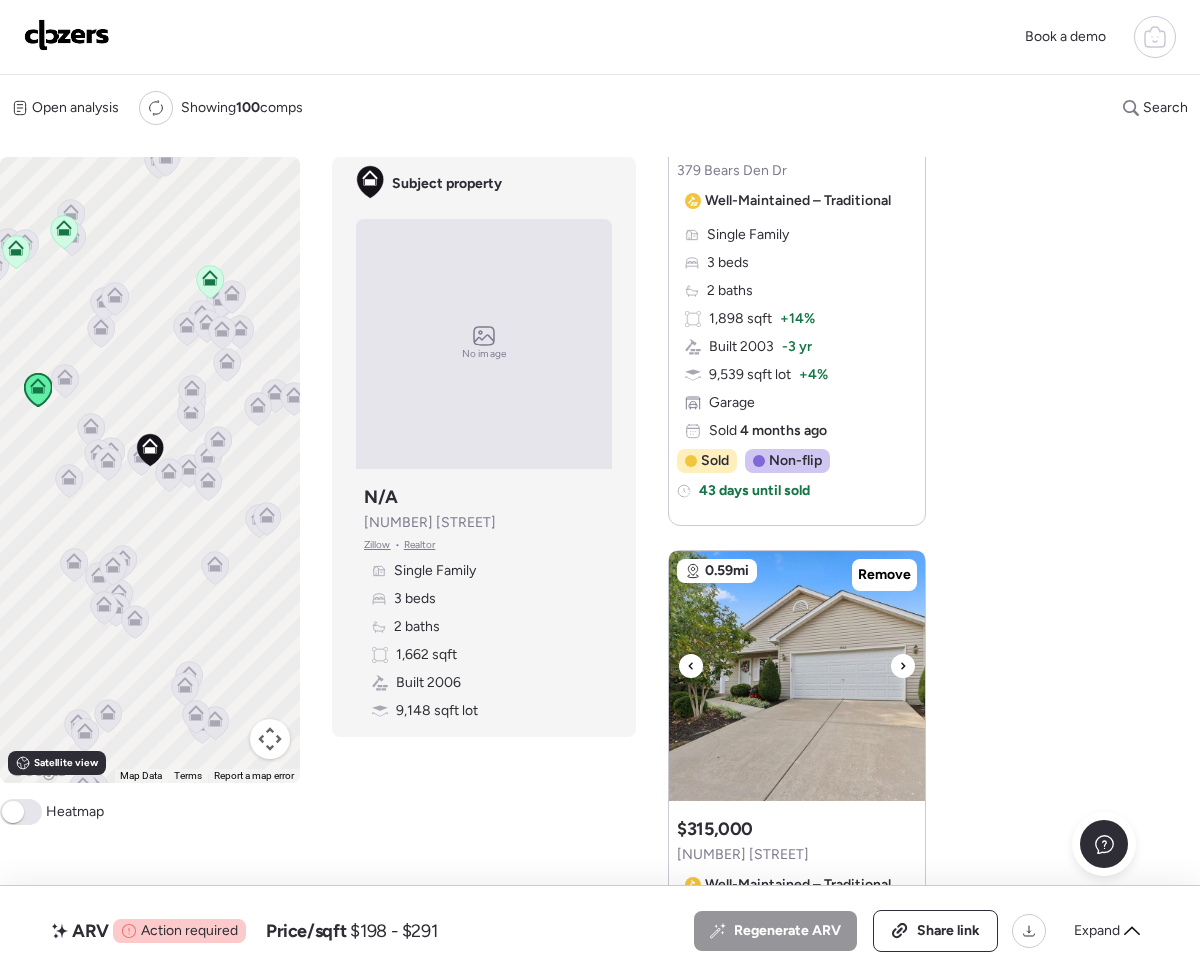 scroll, scrollTop: 355, scrollLeft: 0, axis: vertical 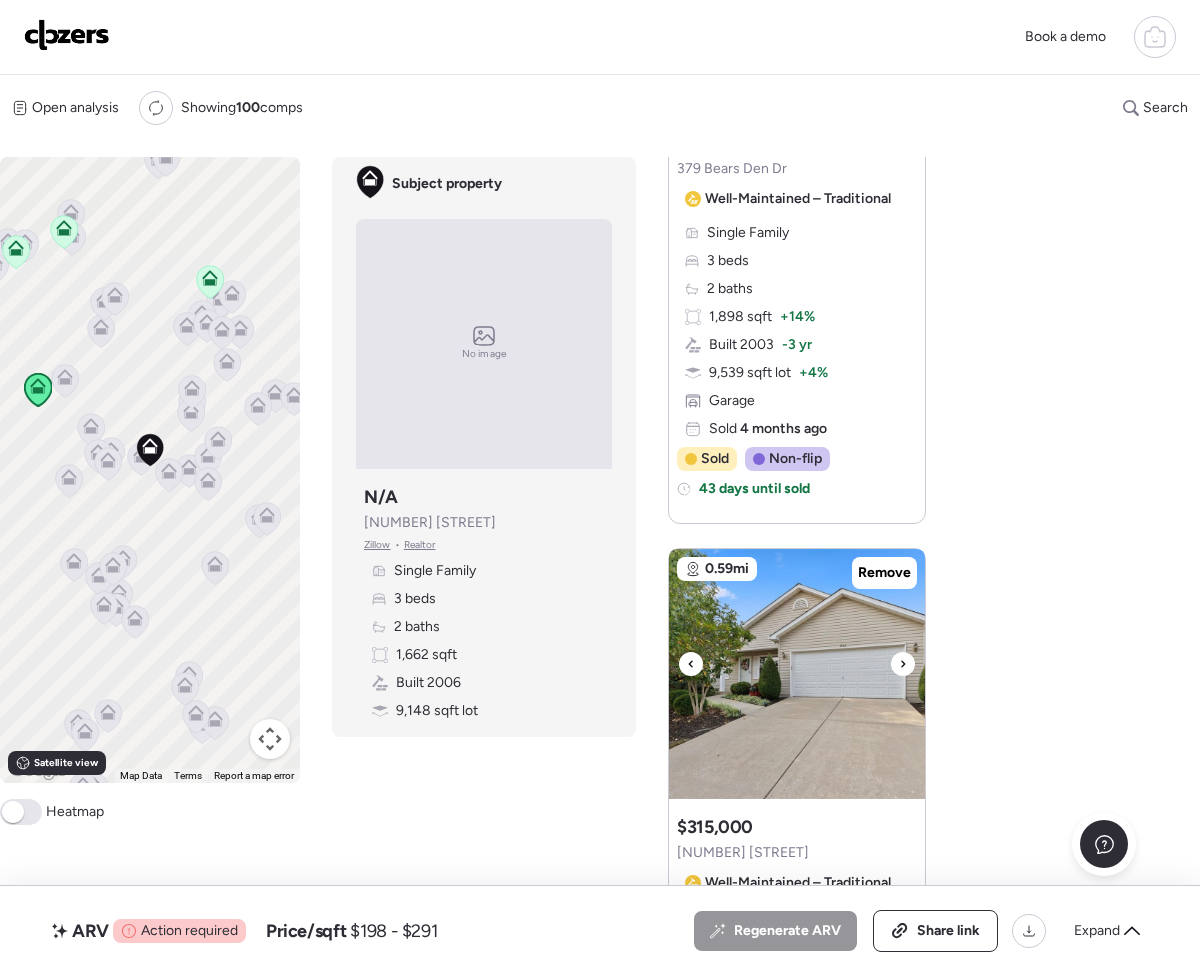 click at bounding box center (797, 674) 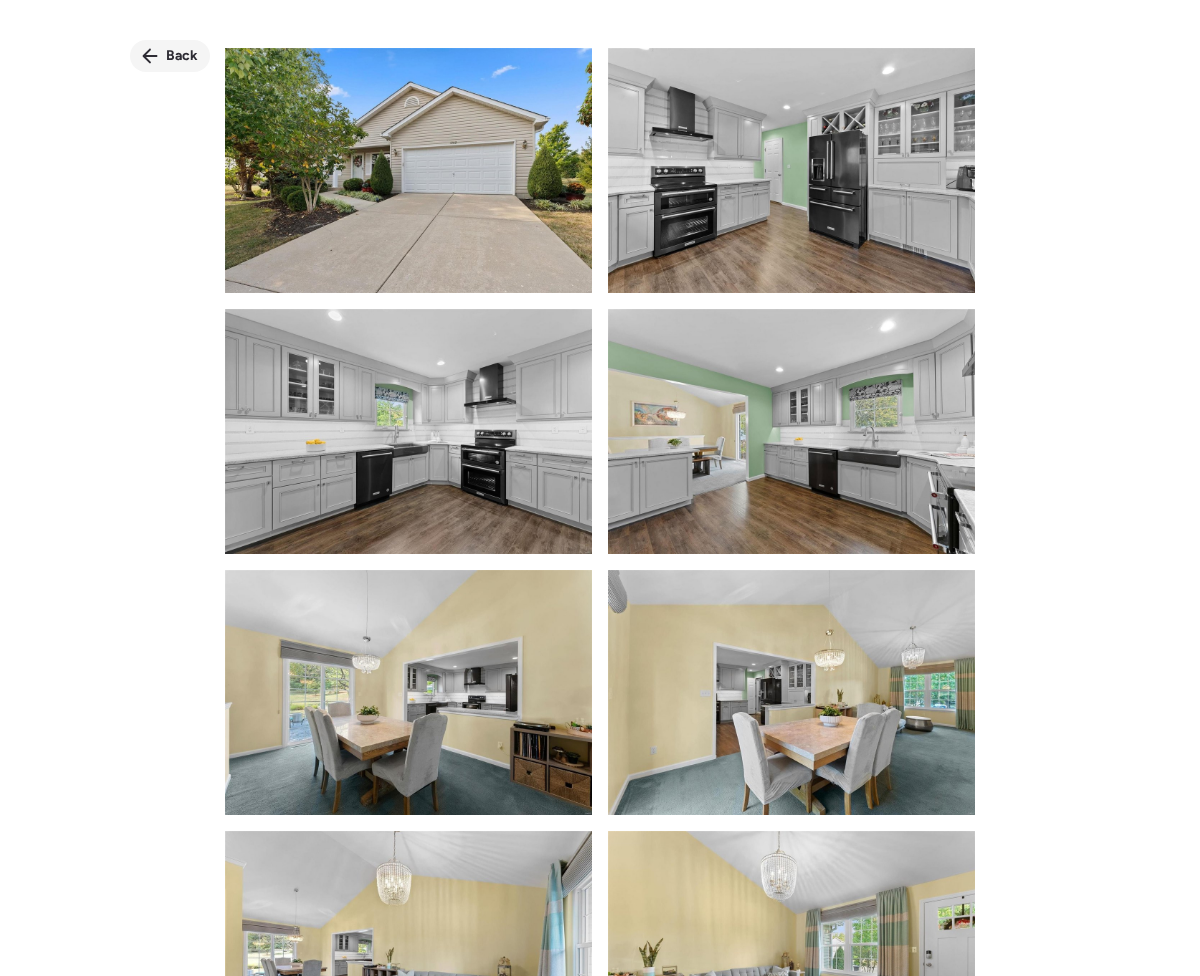 click on "Back" at bounding box center (182, 56) 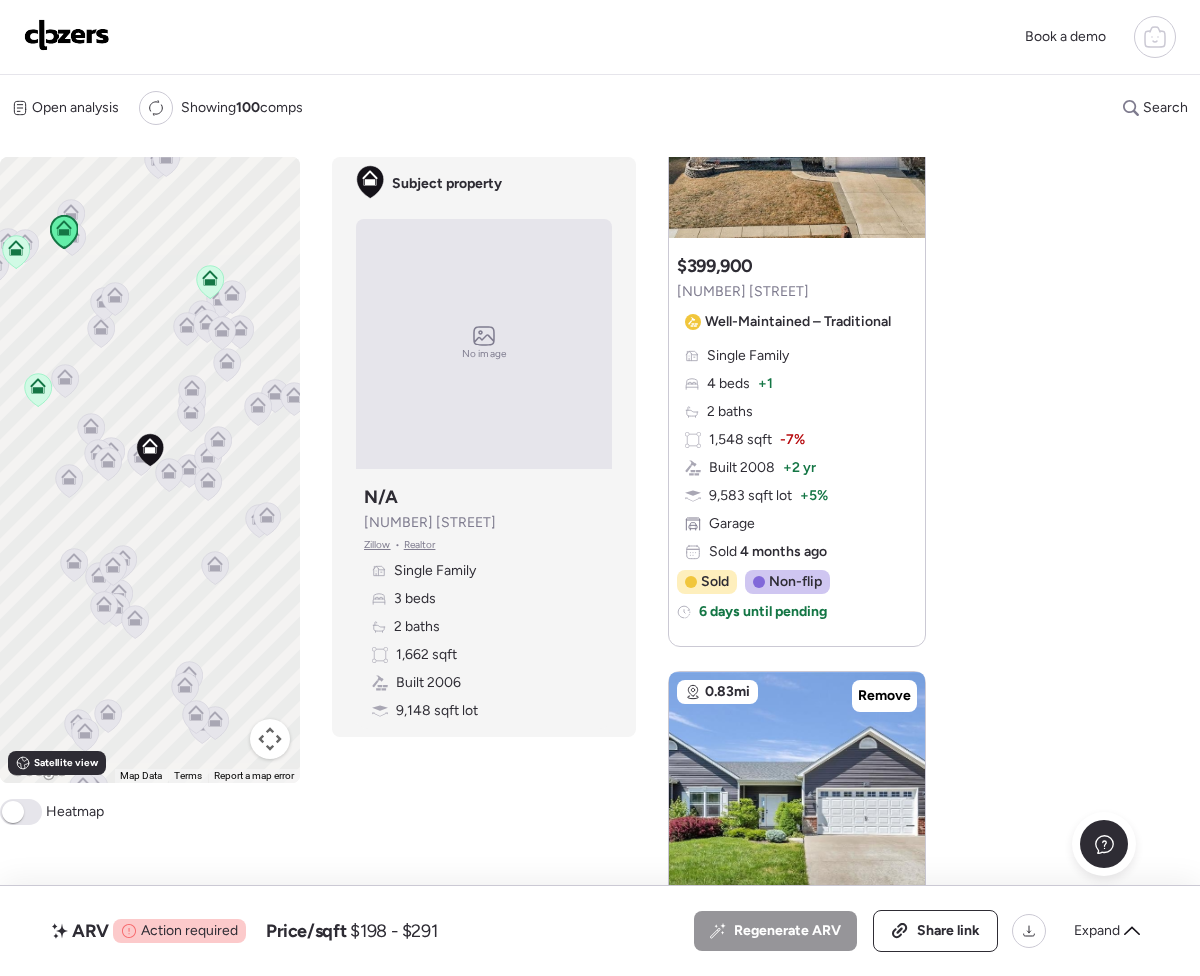 scroll, scrollTop: 2686, scrollLeft: 0, axis: vertical 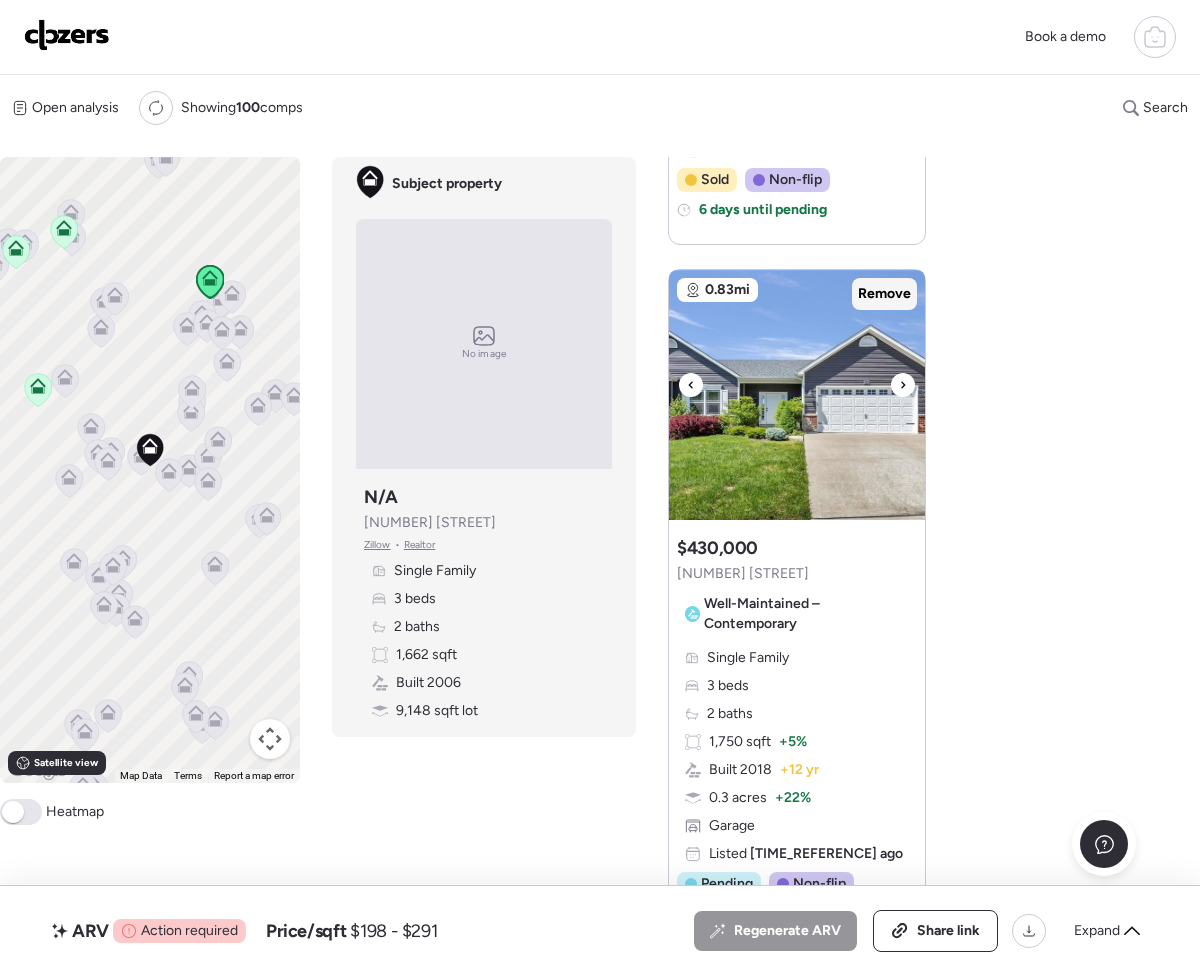 click on "Remove" at bounding box center (884, 294) 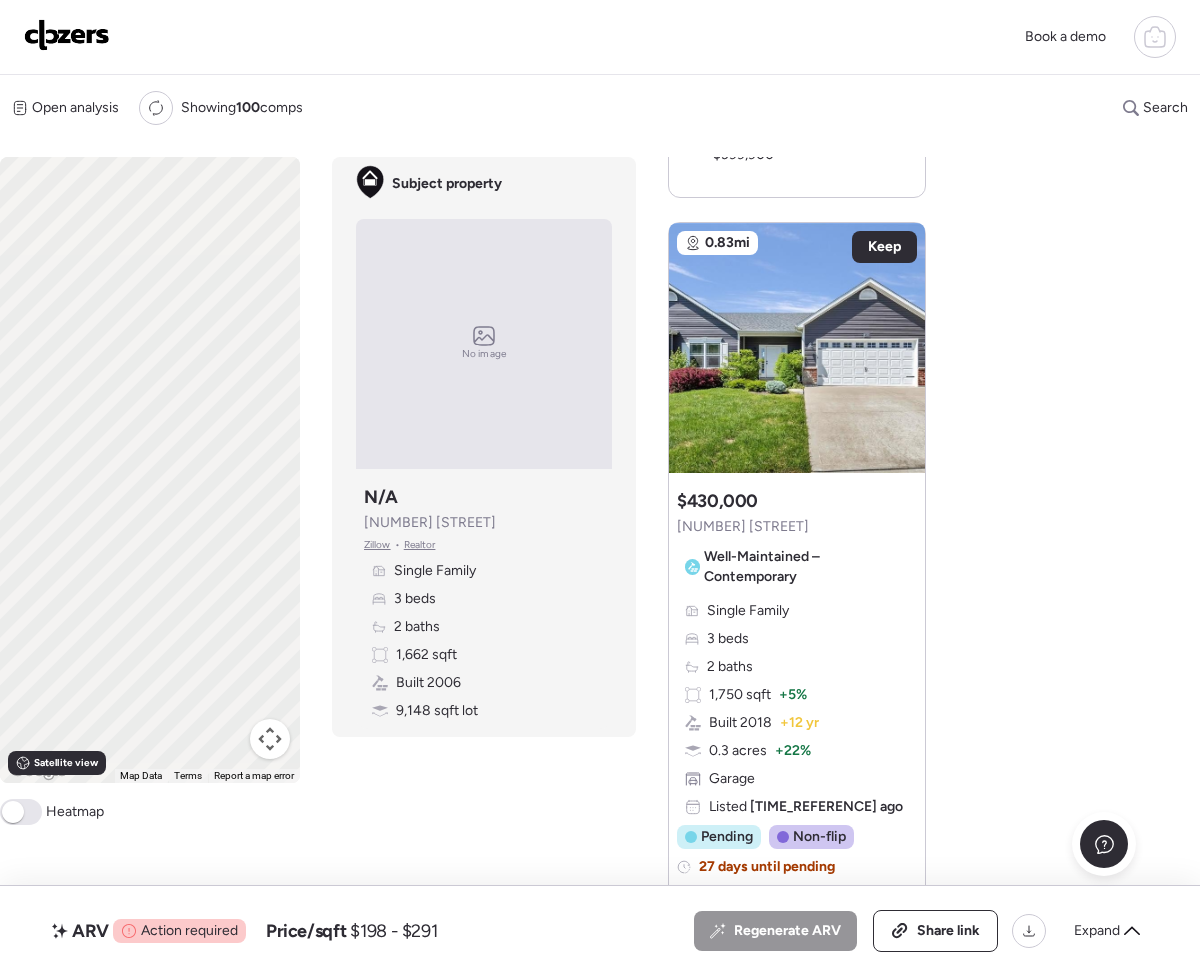 scroll, scrollTop: 3072, scrollLeft: 0, axis: vertical 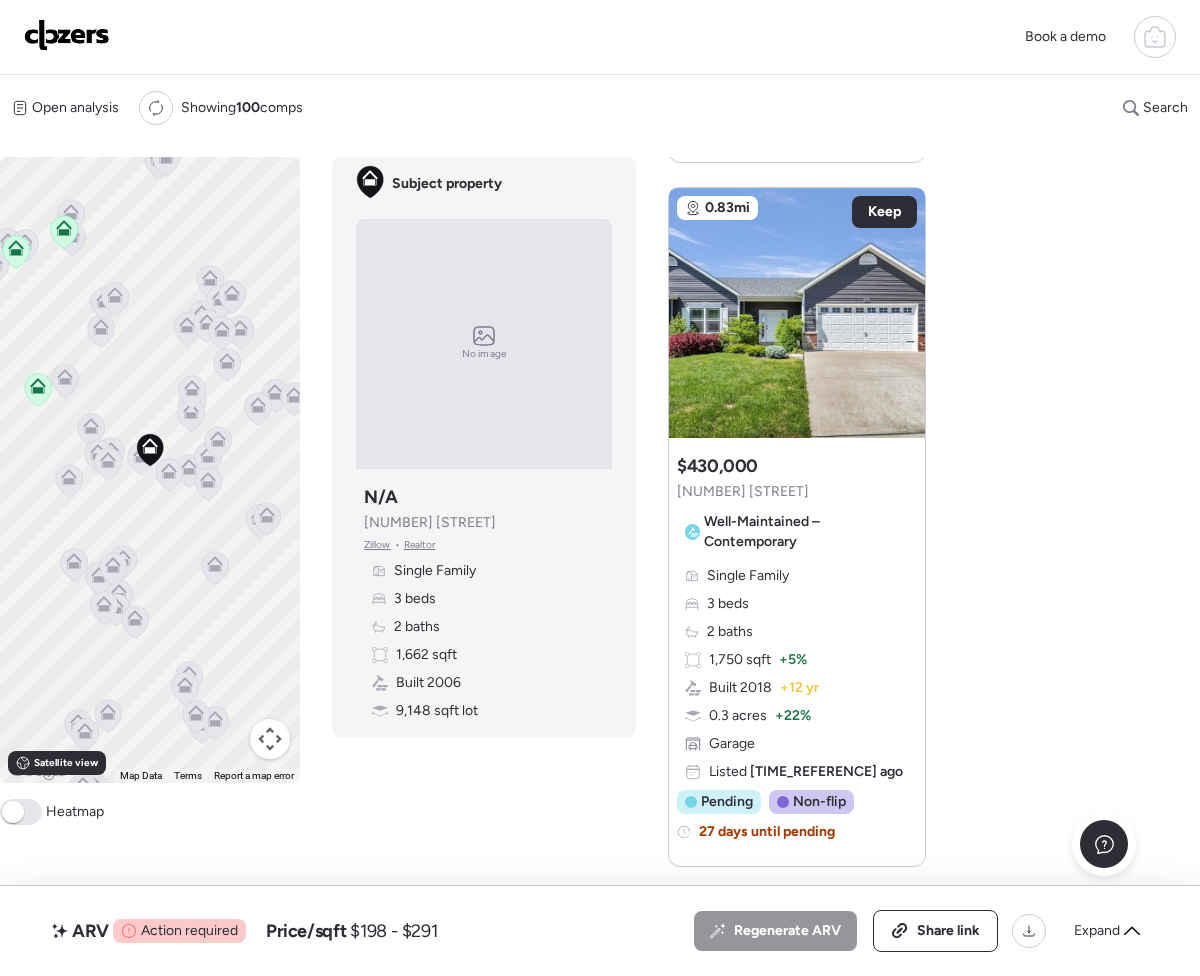 click on "ARV Action required Price/sqft $198 - $291 All (4) ARV (4) As-is (0) Regenerate ARV Share link Expand" at bounding box center (600, 931) 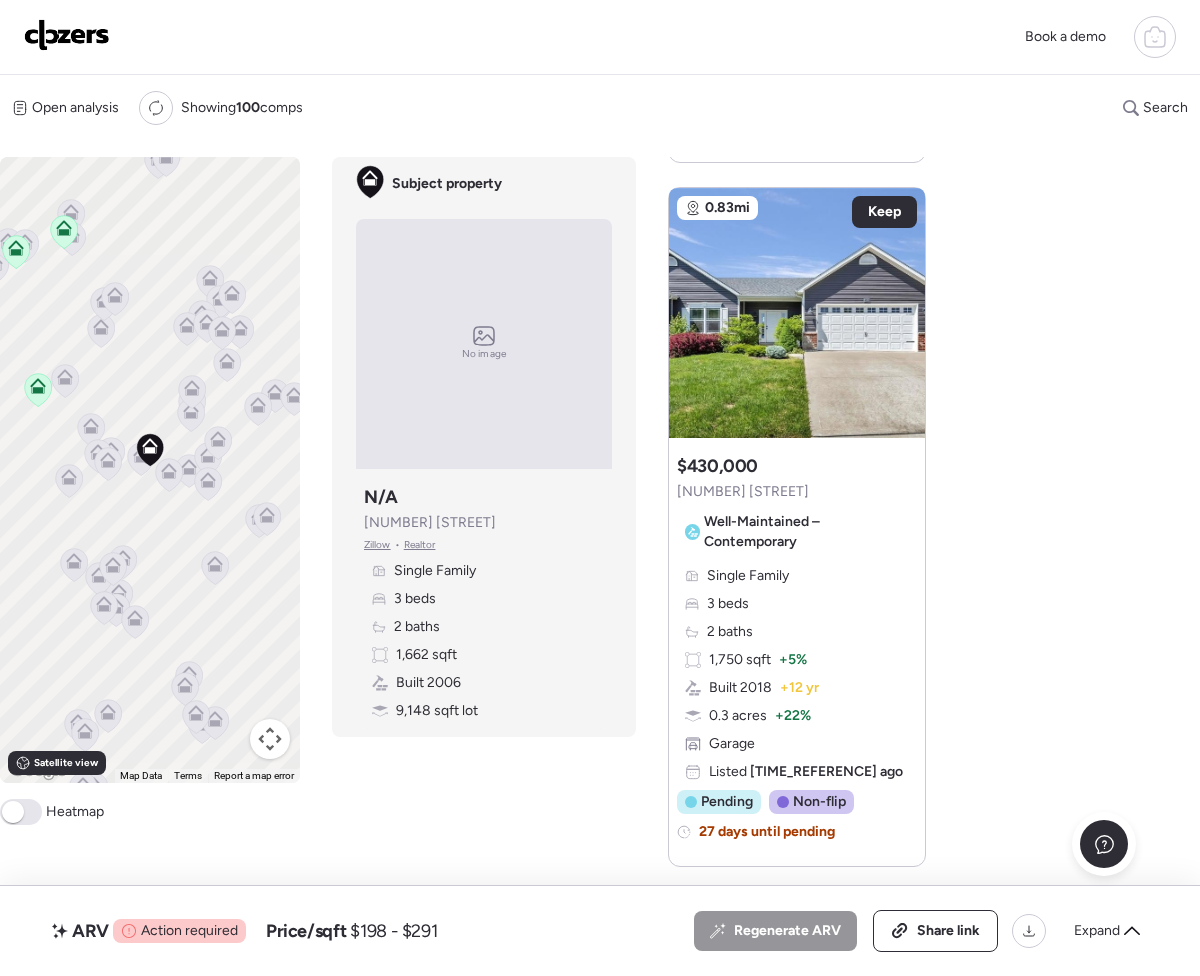 click on "Action required" at bounding box center [189, 931] 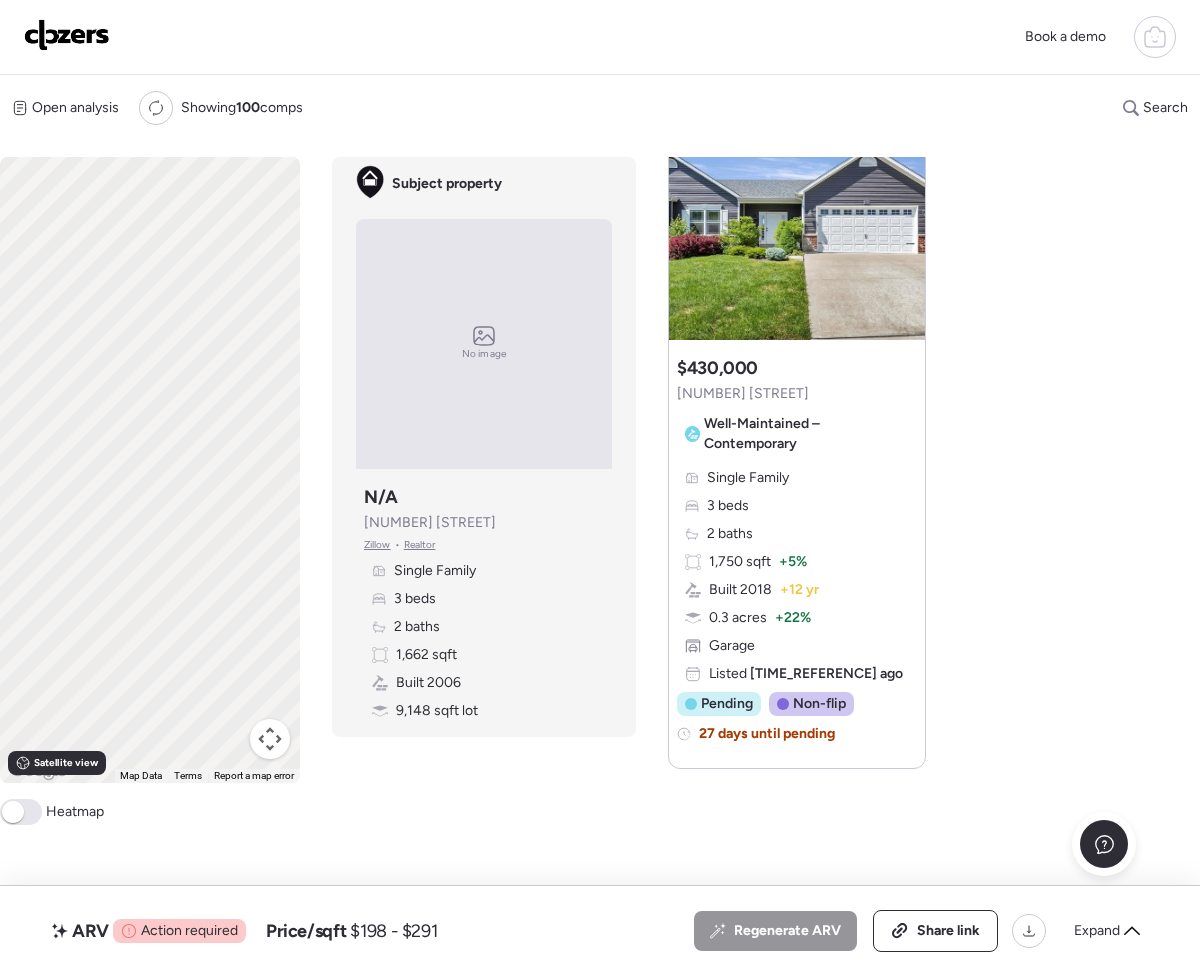 scroll, scrollTop: 3082, scrollLeft: 0, axis: vertical 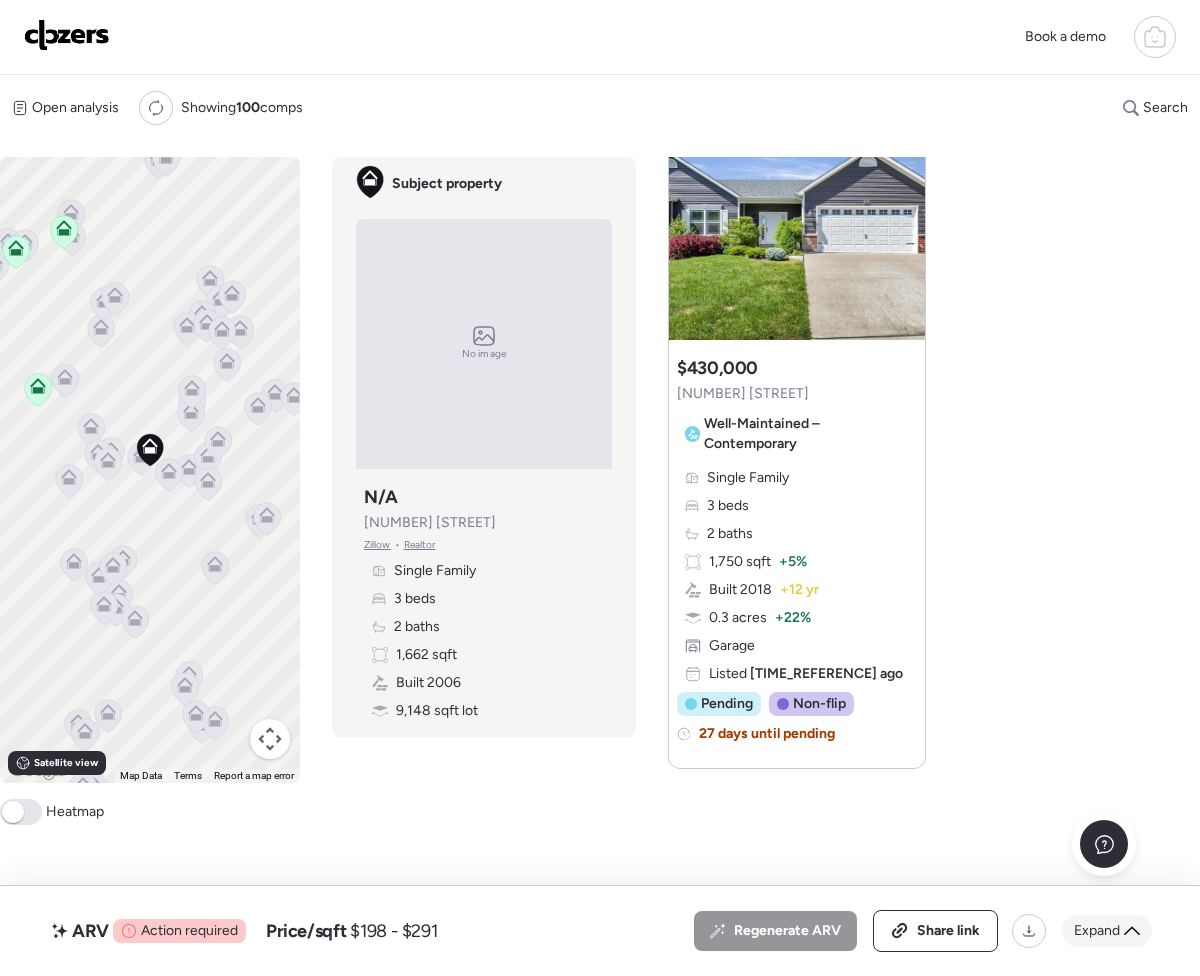 click on "Expand" at bounding box center [1107, 931] 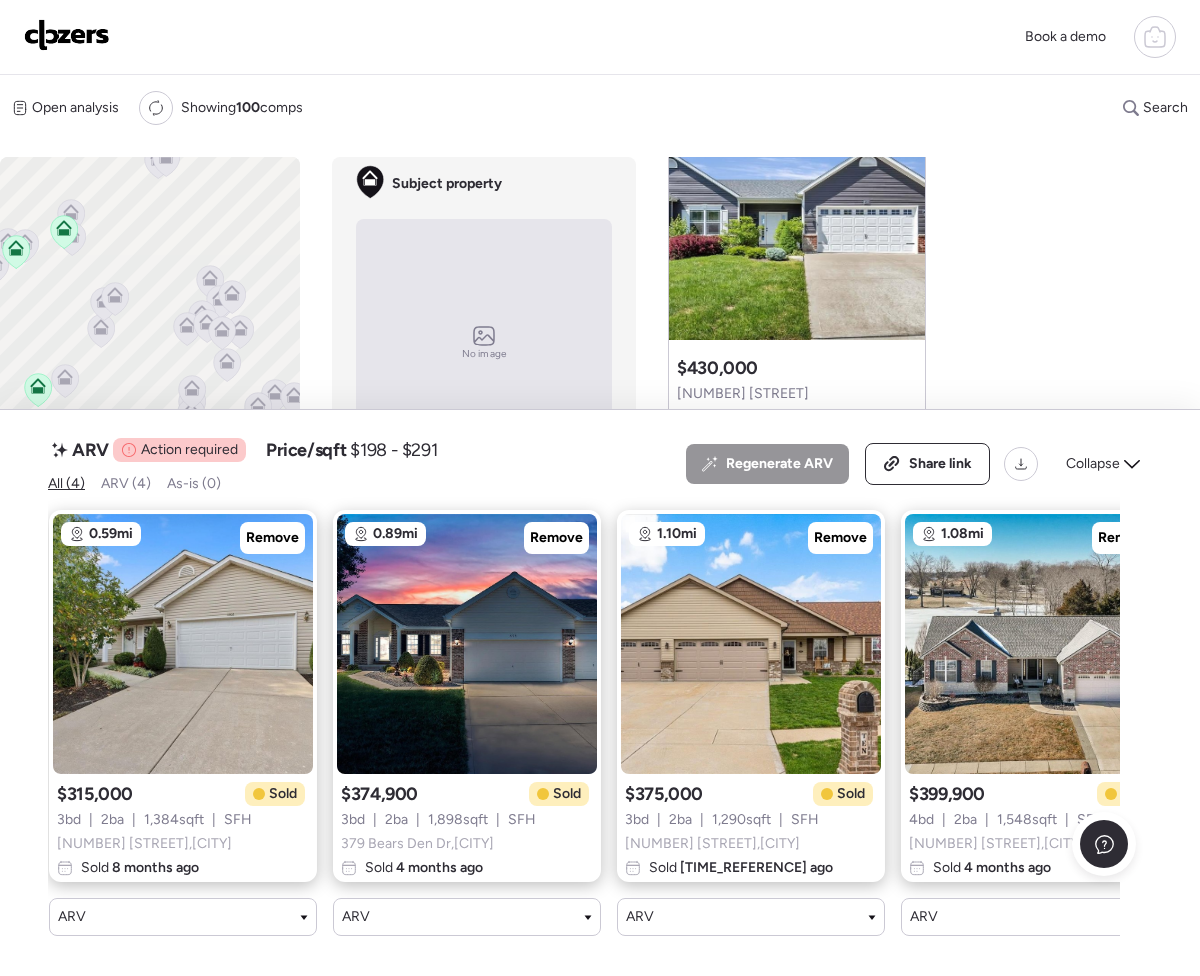 scroll, scrollTop: 0, scrollLeft: 0, axis: both 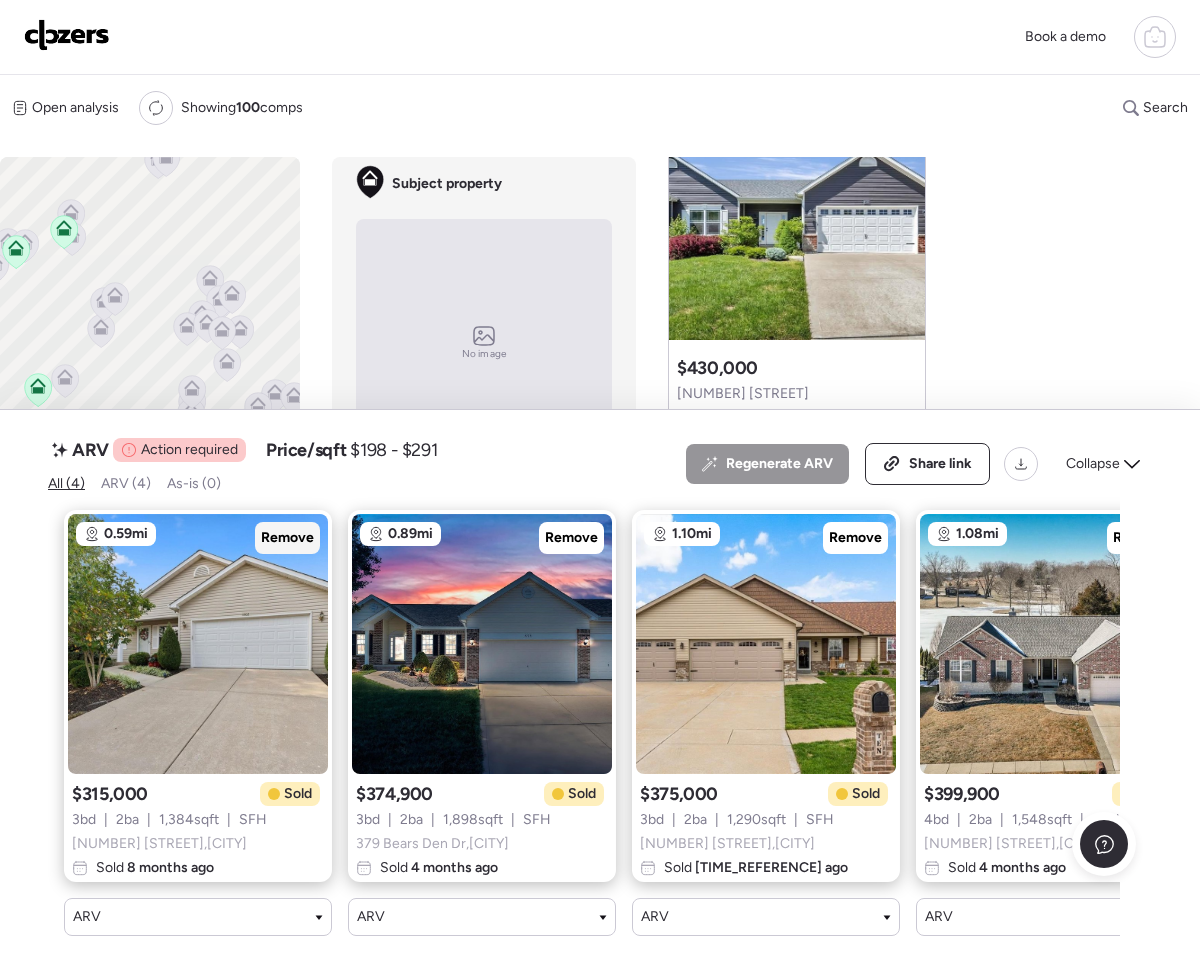 click on "Remove" at bounding box center (287, 538) 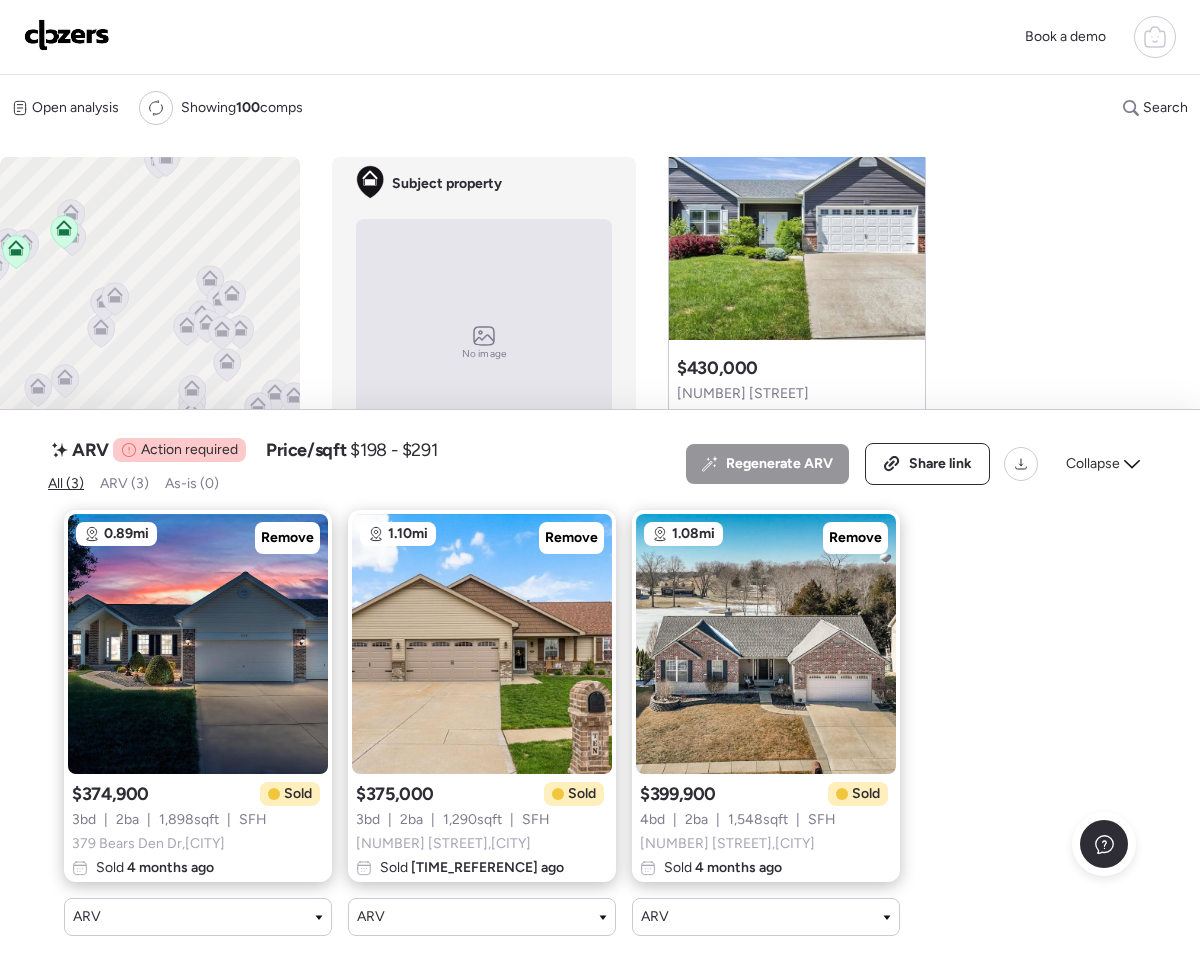 click on "ARV (3)" at bounding box center [124, 483] 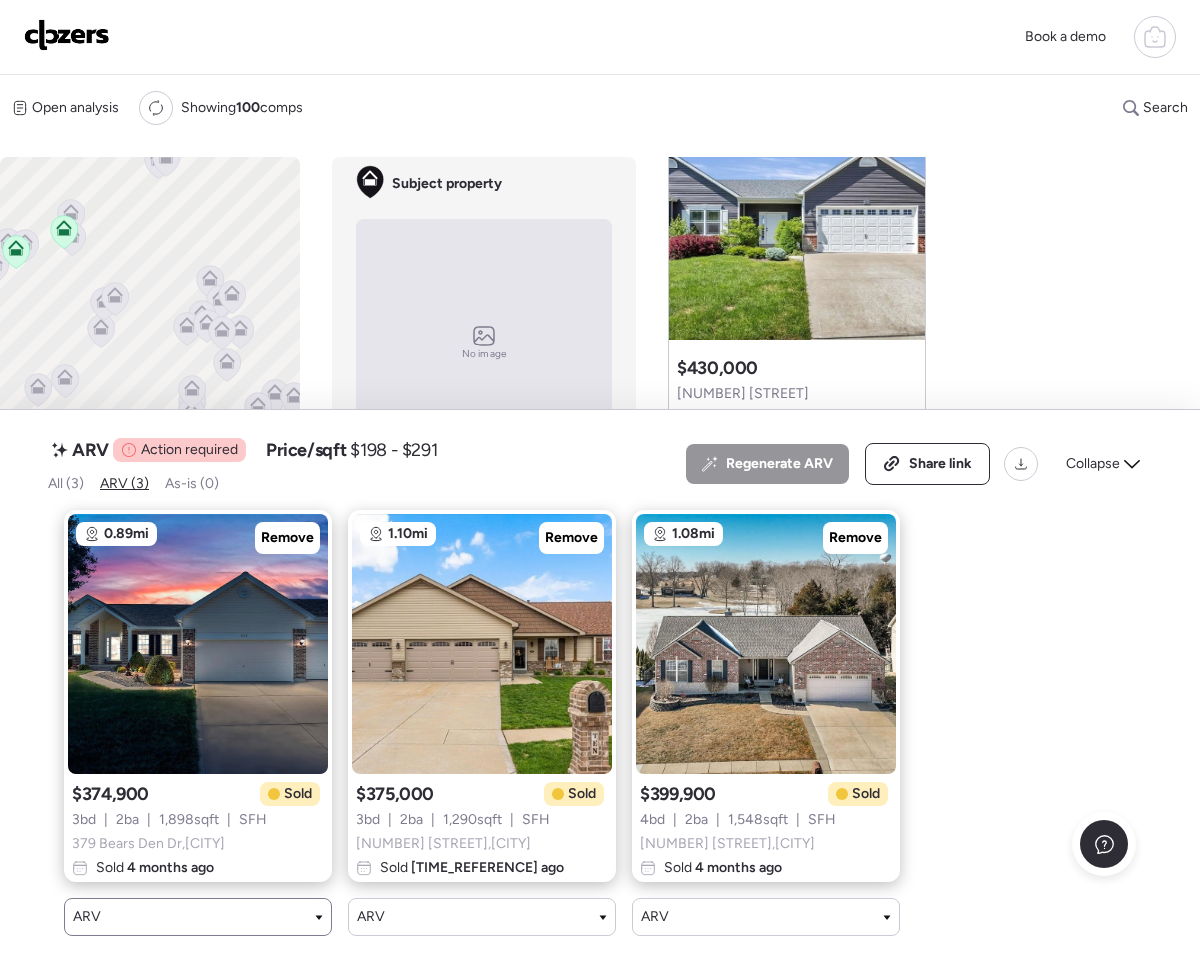 click on "ARV" at bounding box center (198, 917) 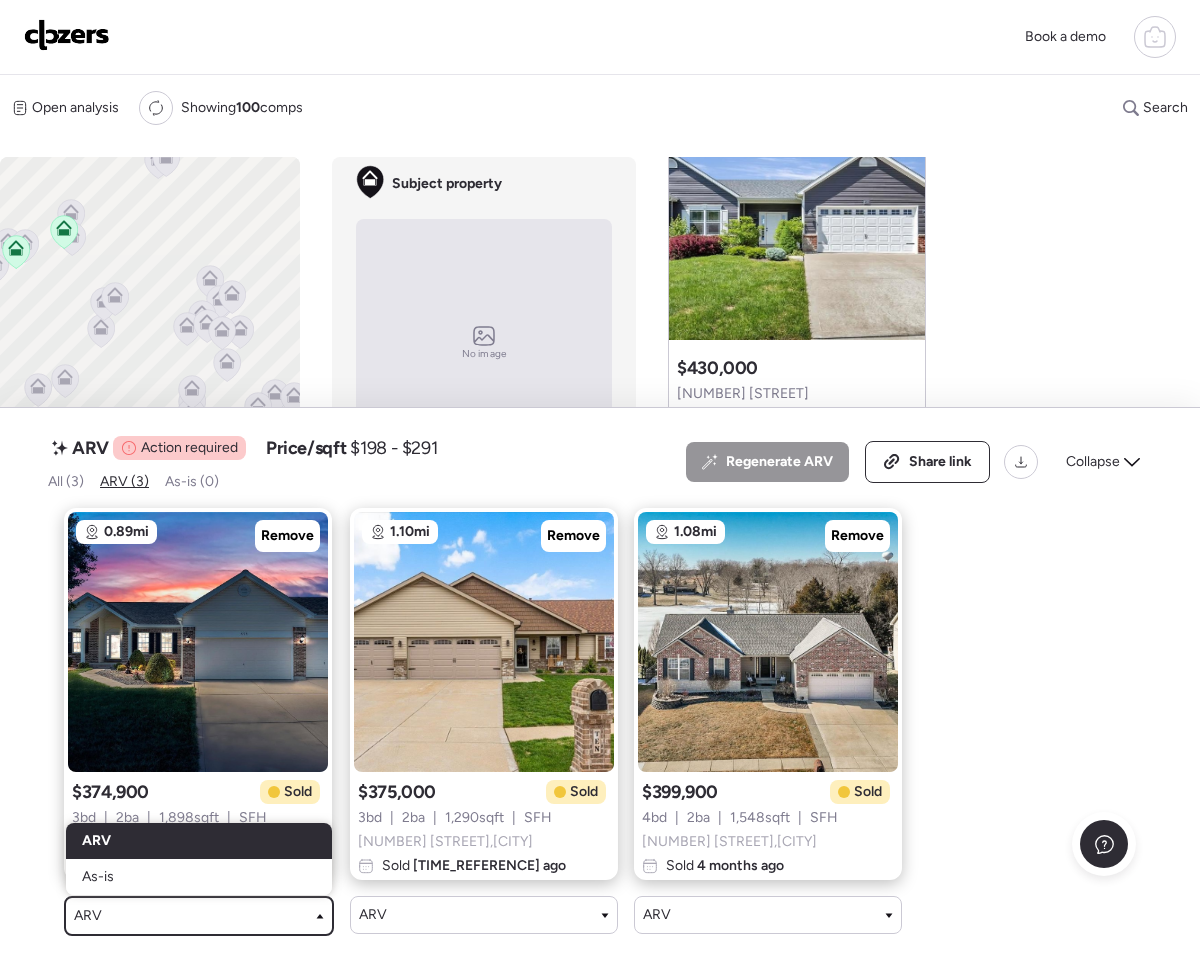 click at bounding box center [600, 636] 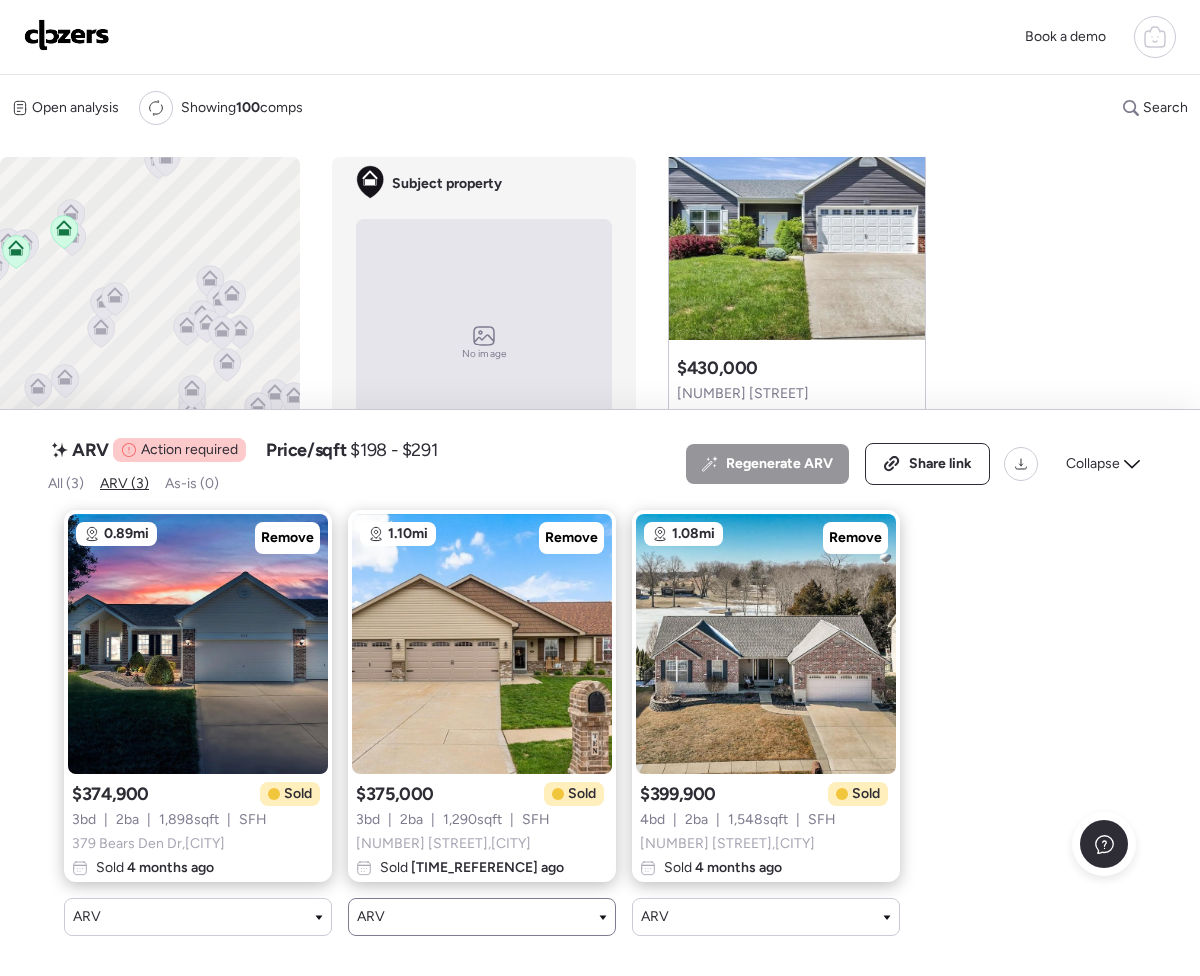 click on "ARV" at bounding box center (482, 917) 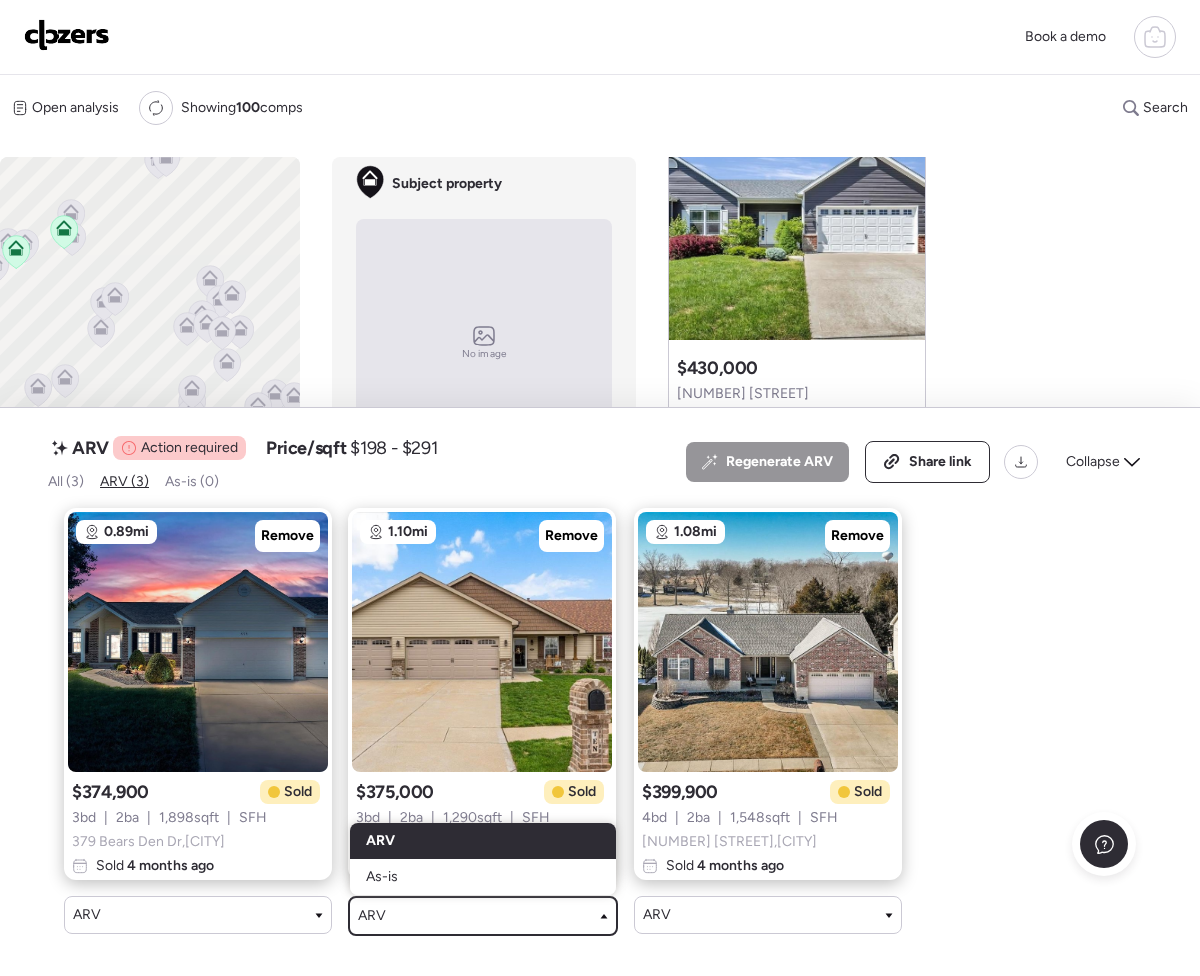click at bounding box center (600, 636) 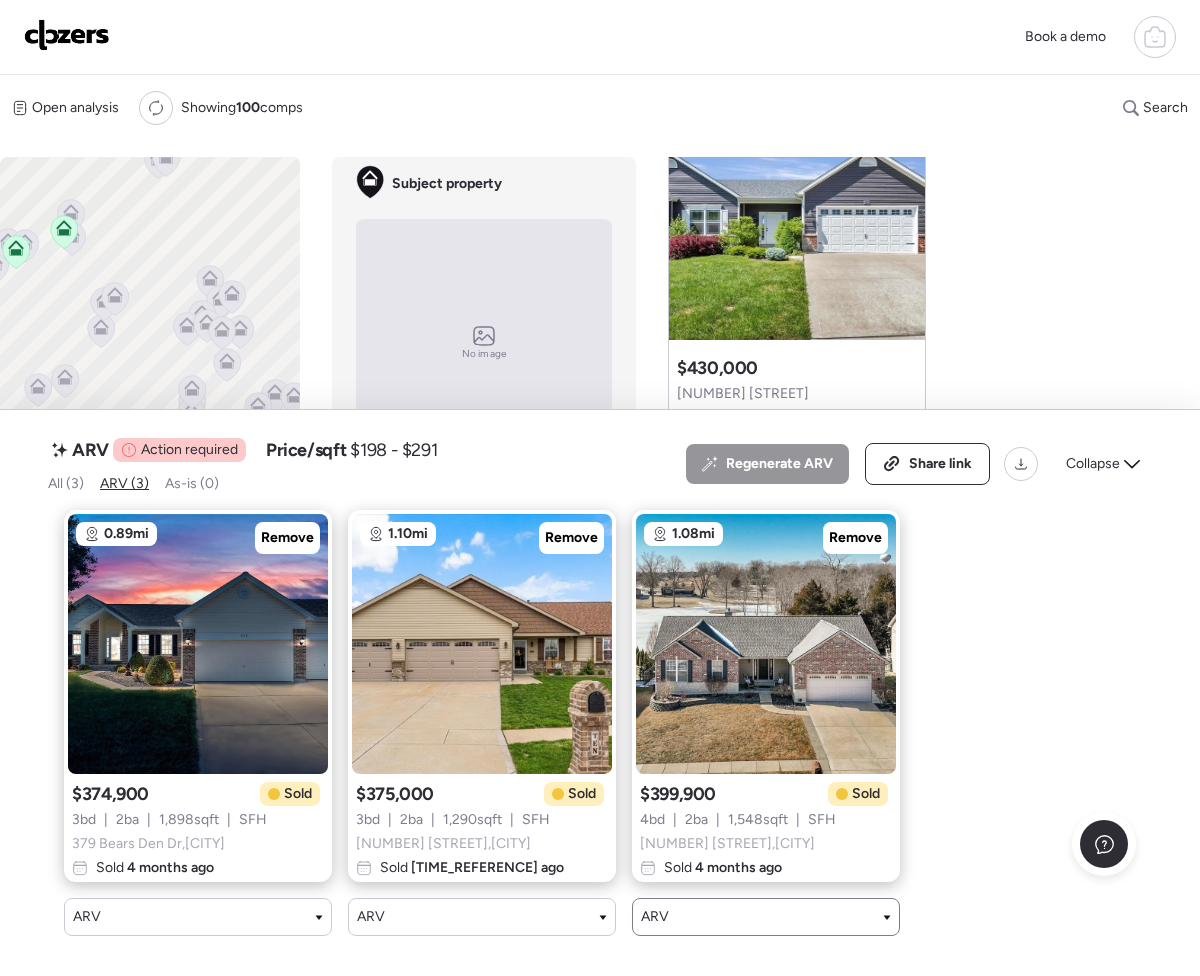 click on "ARV" at bounding box center [766, 917] 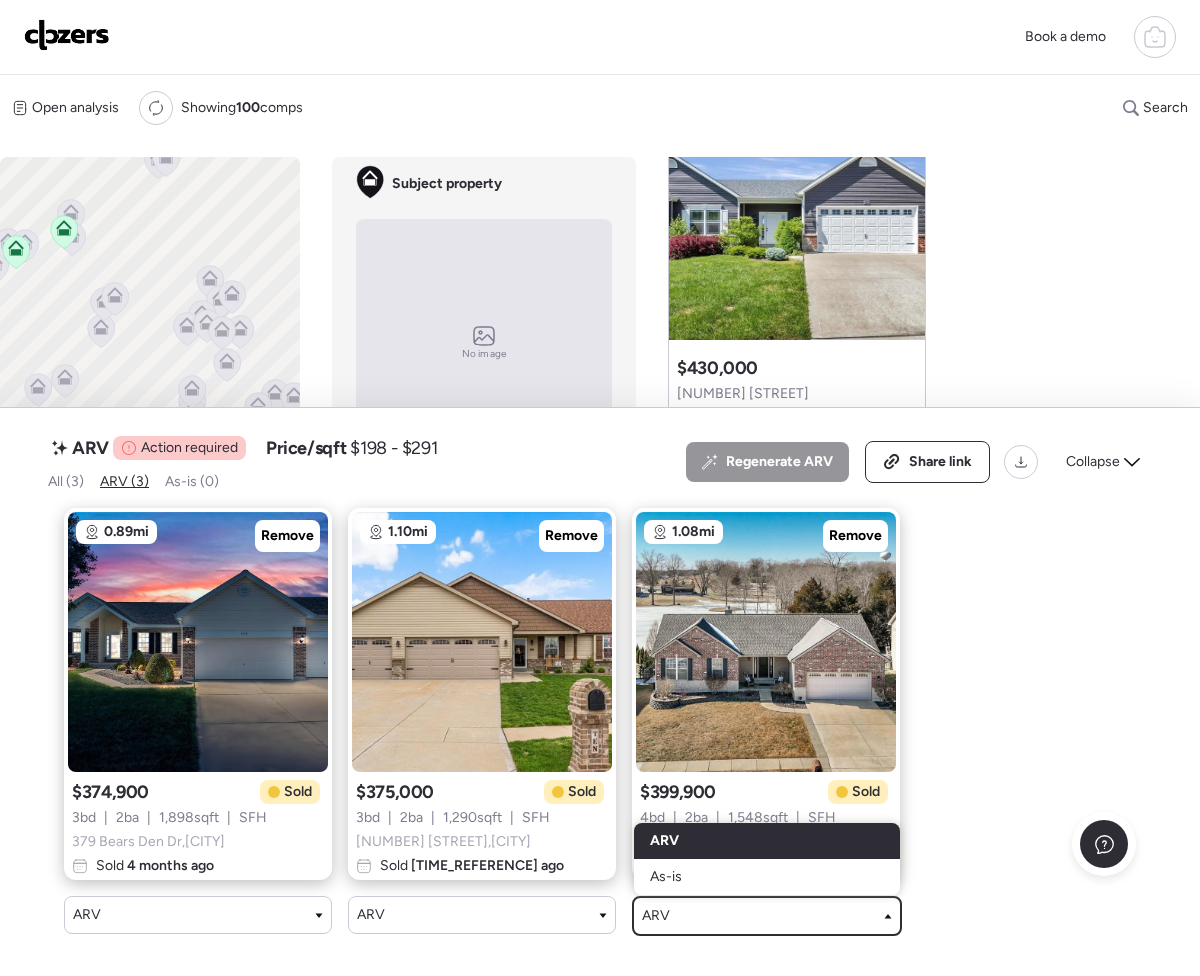 click at bounding box center [600, 636] 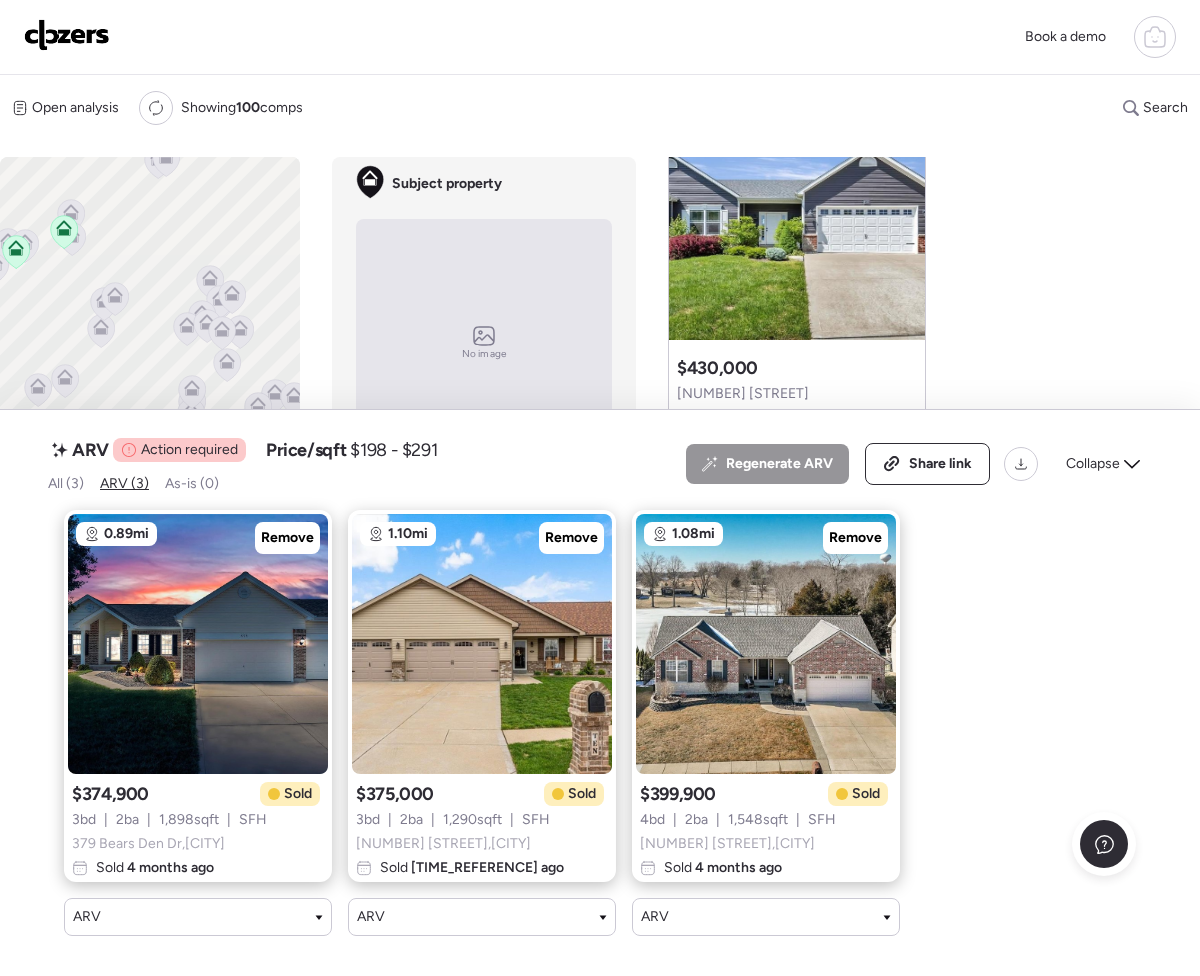 click on "0.89mi Remove $374,900 Sold 3  bd | 2  ba | 1,898  sqft | SFH 379 Bears Den Dr ,  Wentzville Sold   4 months ago ARV 1.10mi Remove $375,000 Sold 3  bd | 2  ba | 1,290  sqft | SFH 10 Sunset Pointe Ct ,  Wentzville Sold   31 days ago ARV 1.08mi Remove $399,900 Sold 4  bd | 2  ba | 1,548  sqft | SFH 122 Miranda Ct ,  Wentzville Sold   4 months ago ARV" at bounding box center [584, 723] 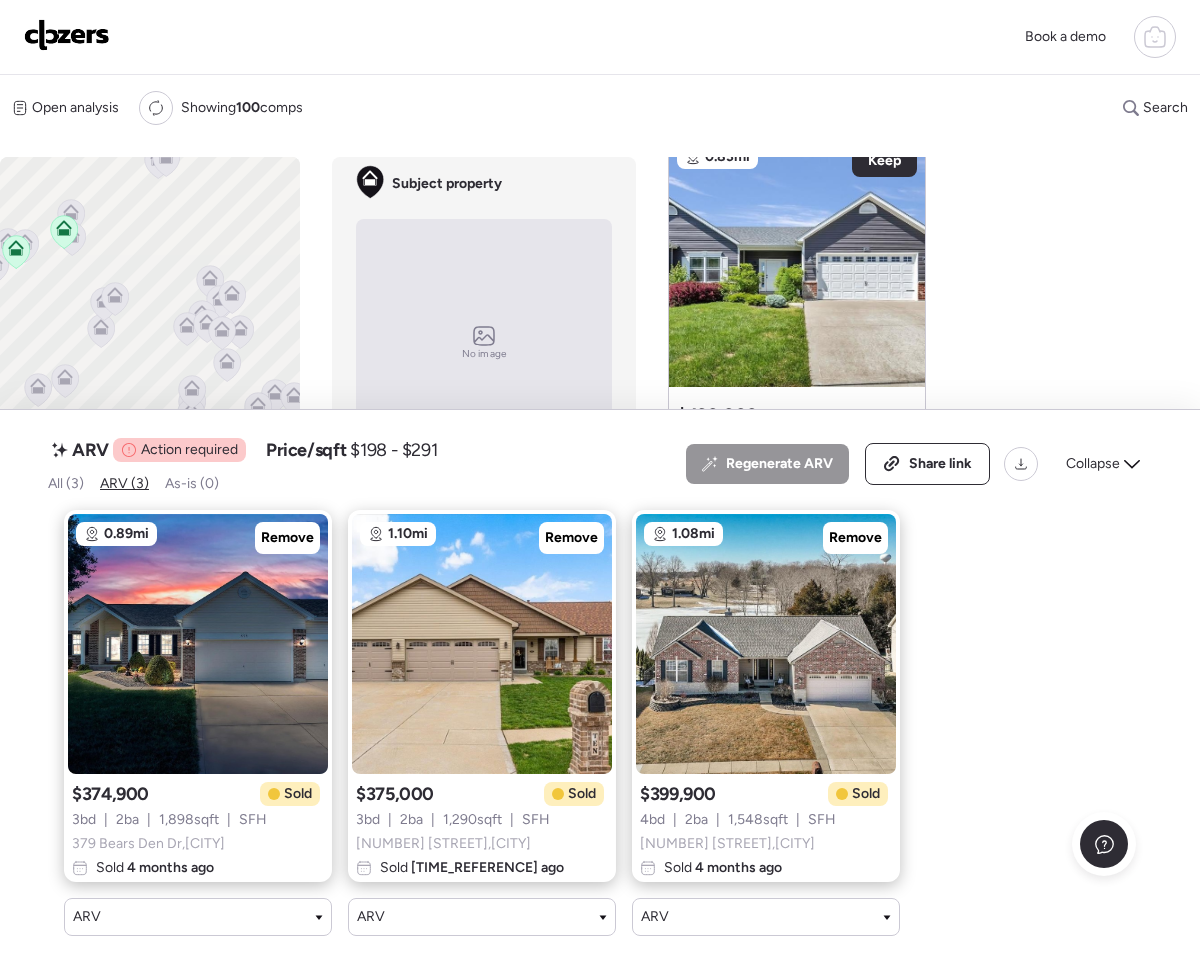 scroll, scrollTop: 3028, scrollLeft: 0, axis: vertical 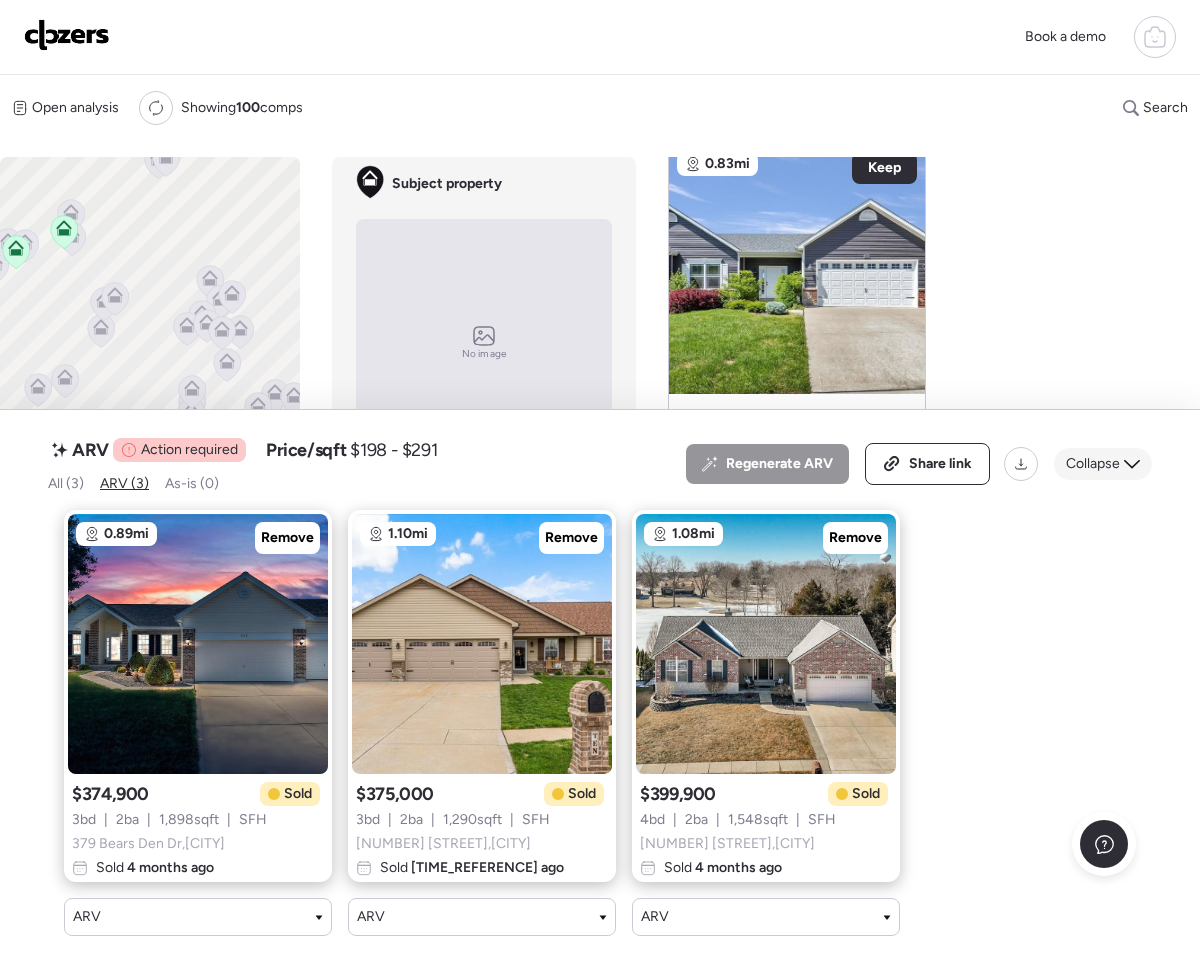 click on "Collapse" at bounding box center (1093, 464) 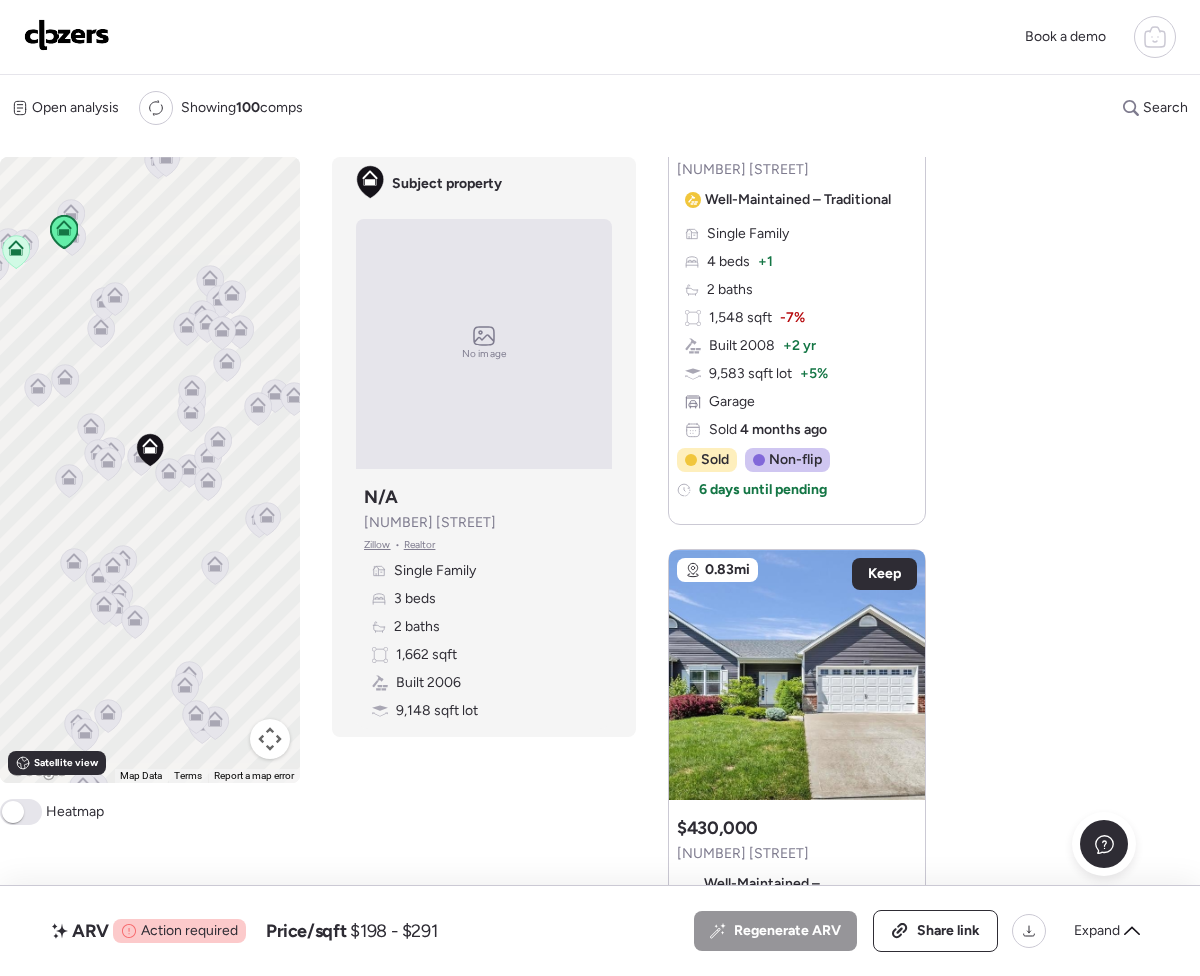 scroll, scrollTop: 2627, scrollLeft: 0, axis: vertical 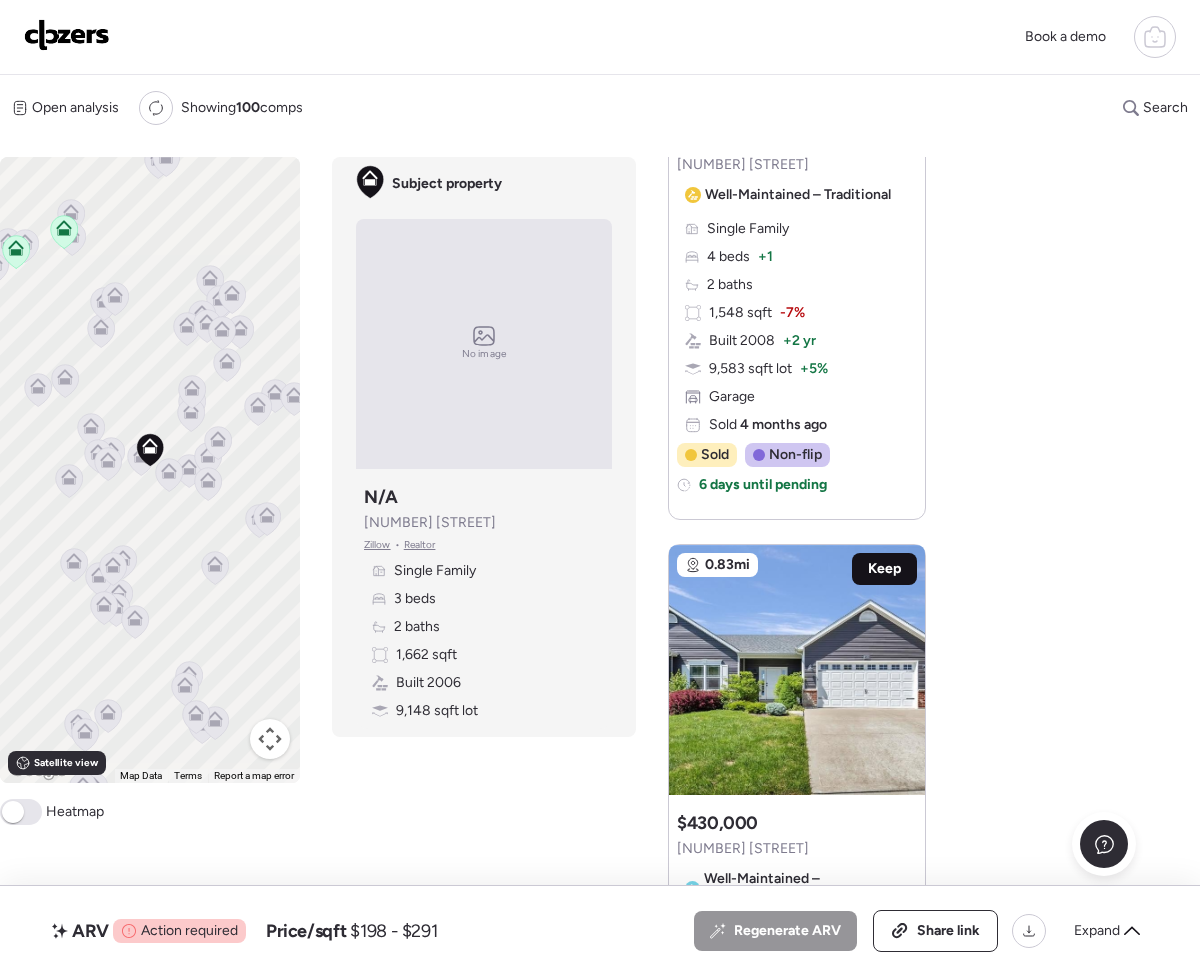 click on "Keep" at bounding box center (884, 569) 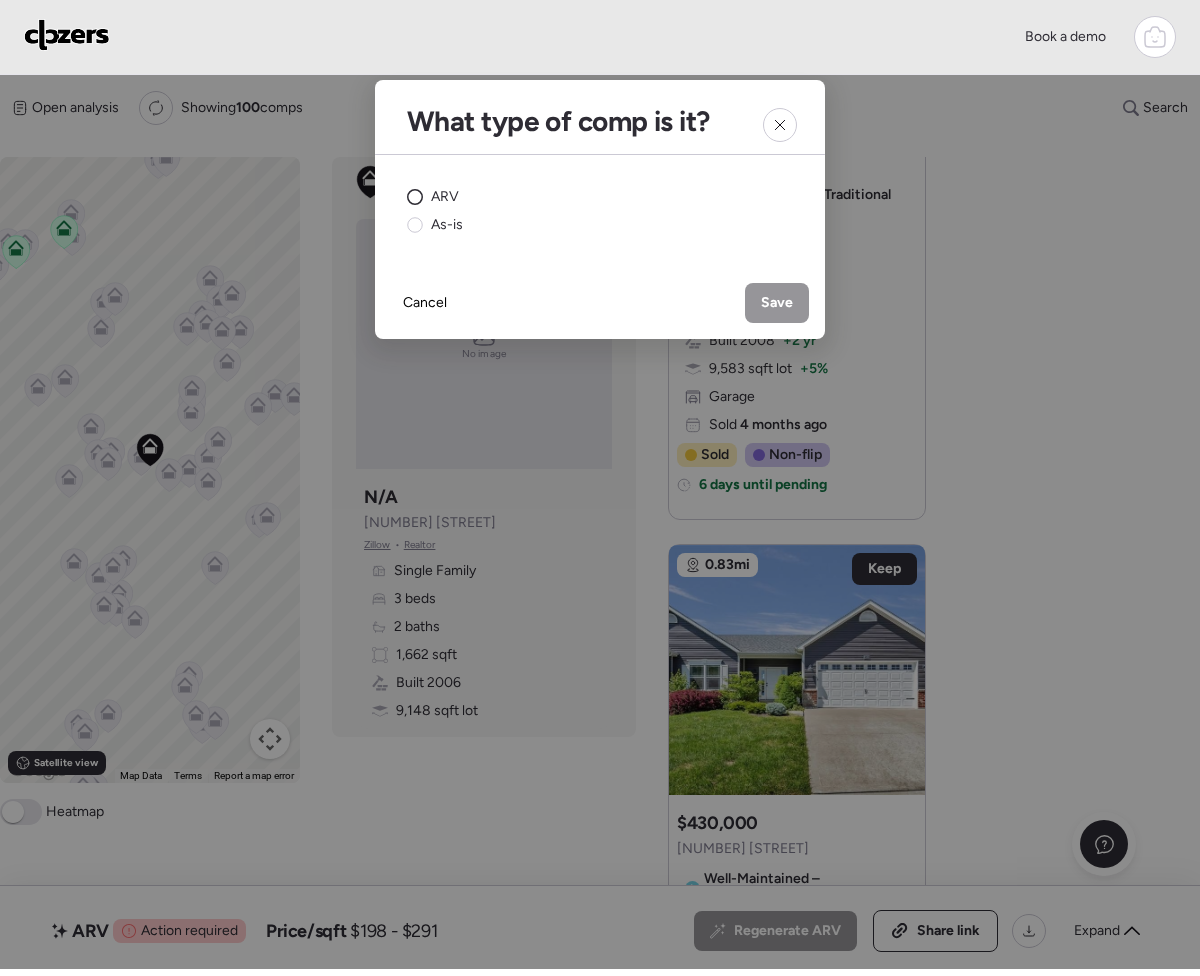 click on "ARV" at bounding box center [445, 197] 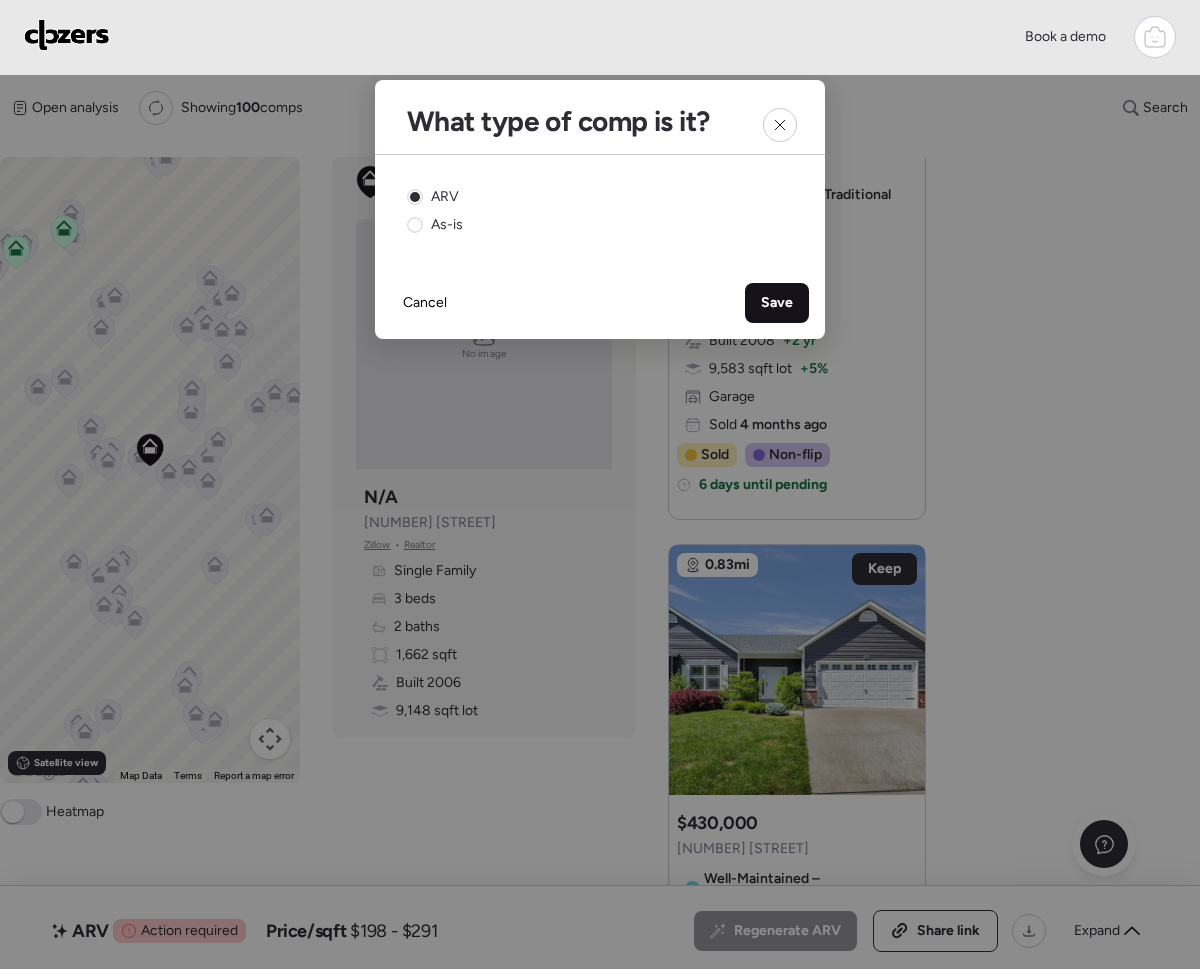 click on "Save" at bounding box center [777, 303] 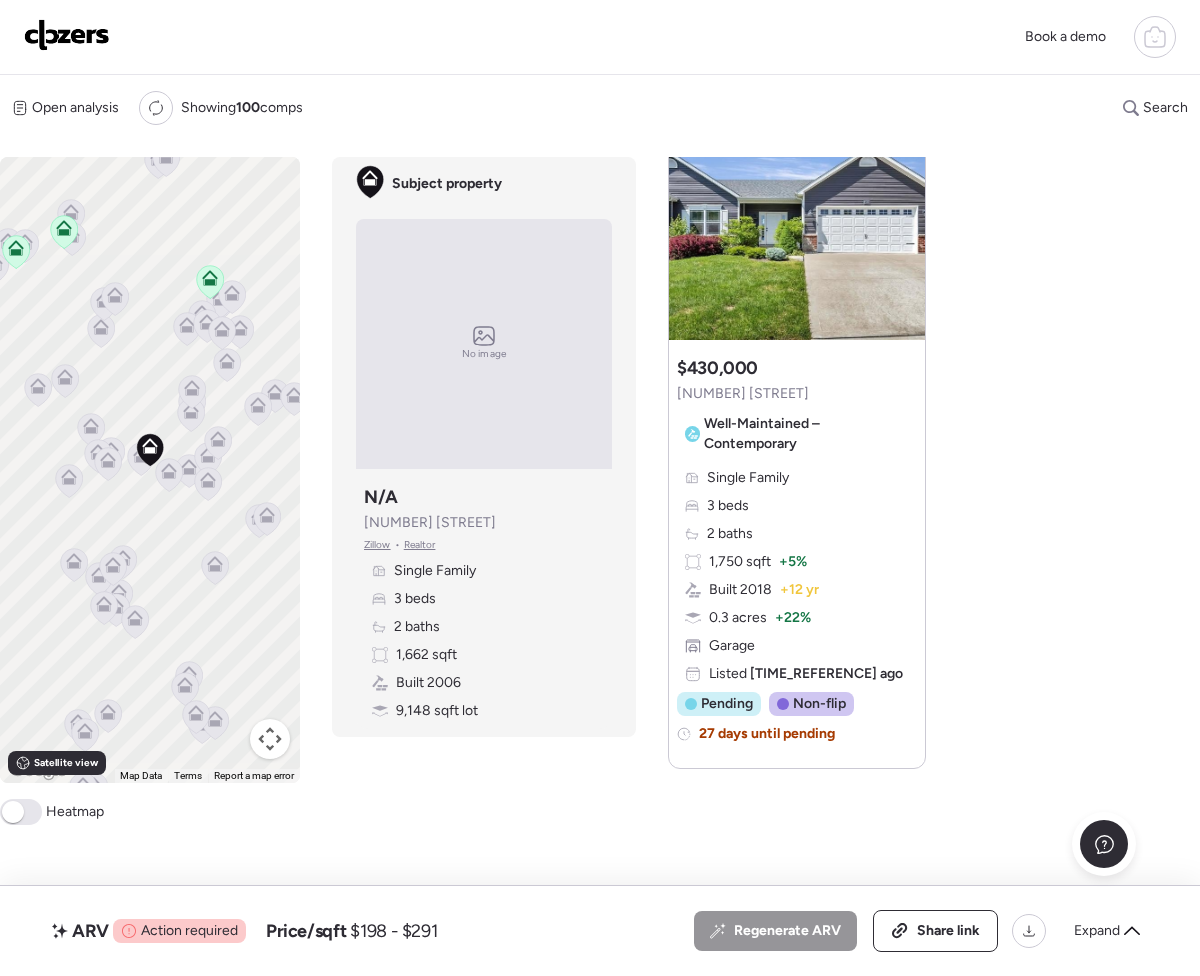 scroll, scrollTop: 3082, scrollLeft: 0, axis: vertical 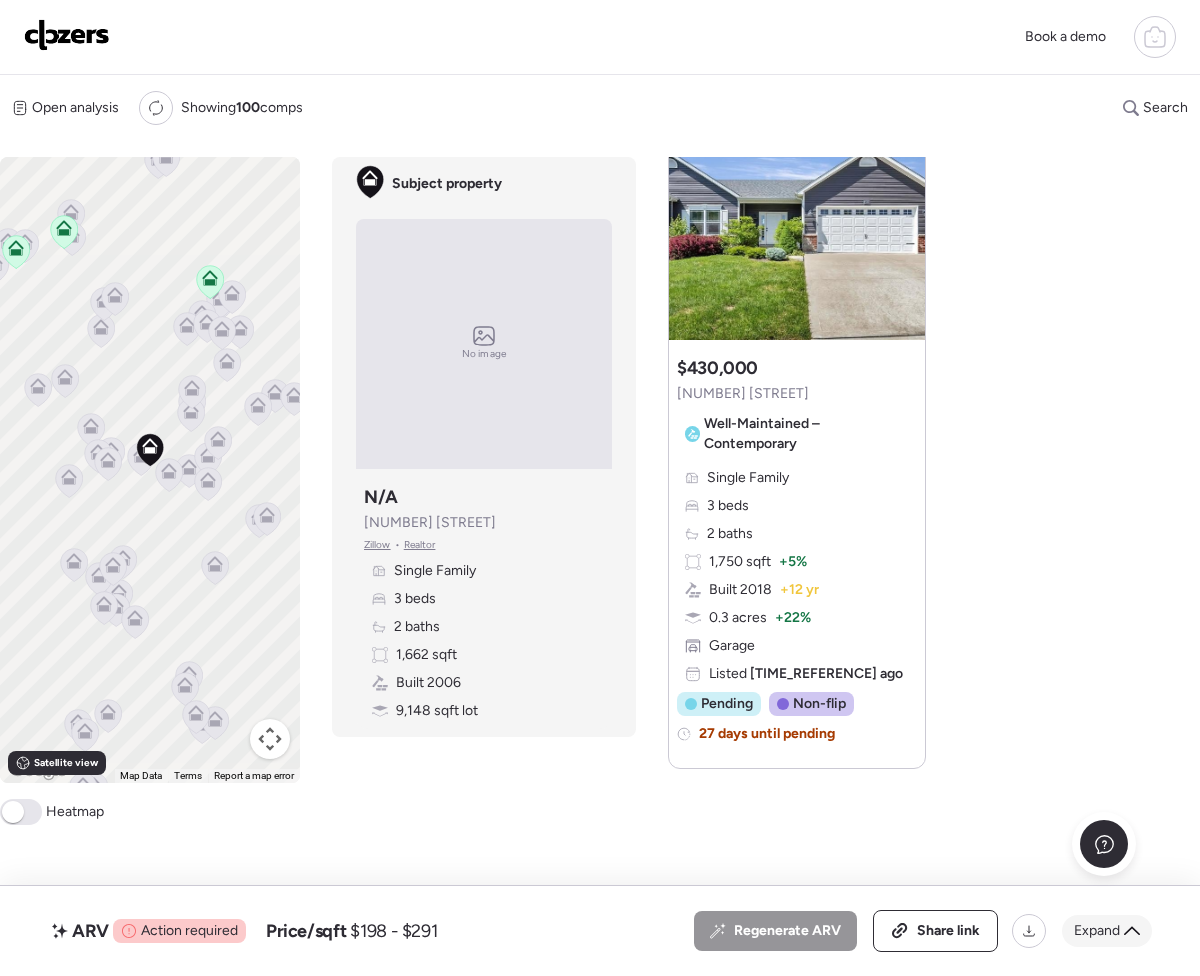 click on "Expand" at bounding box center (1097, 931) 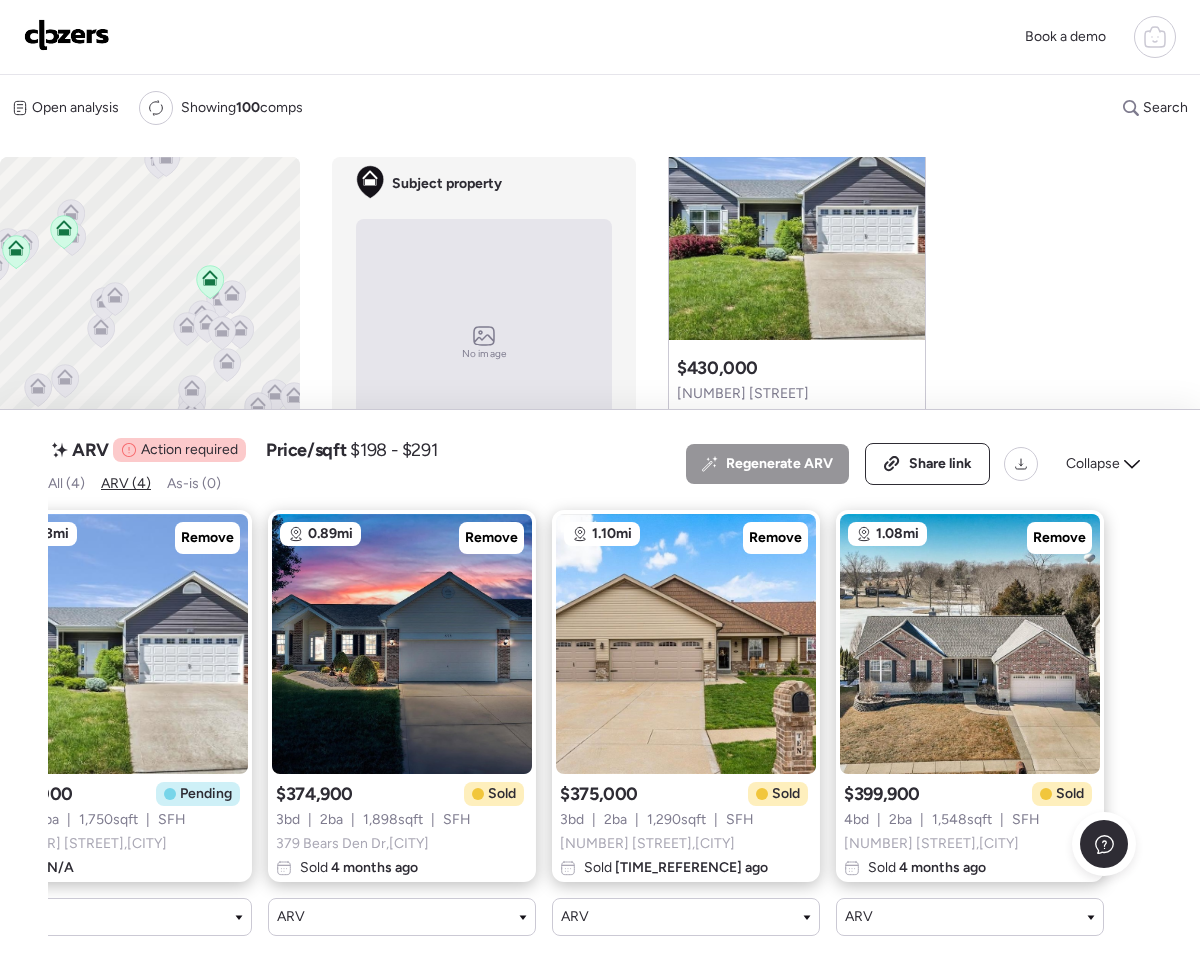 scroll, scrollTop: 0, scrollLeft: 0, axis: both 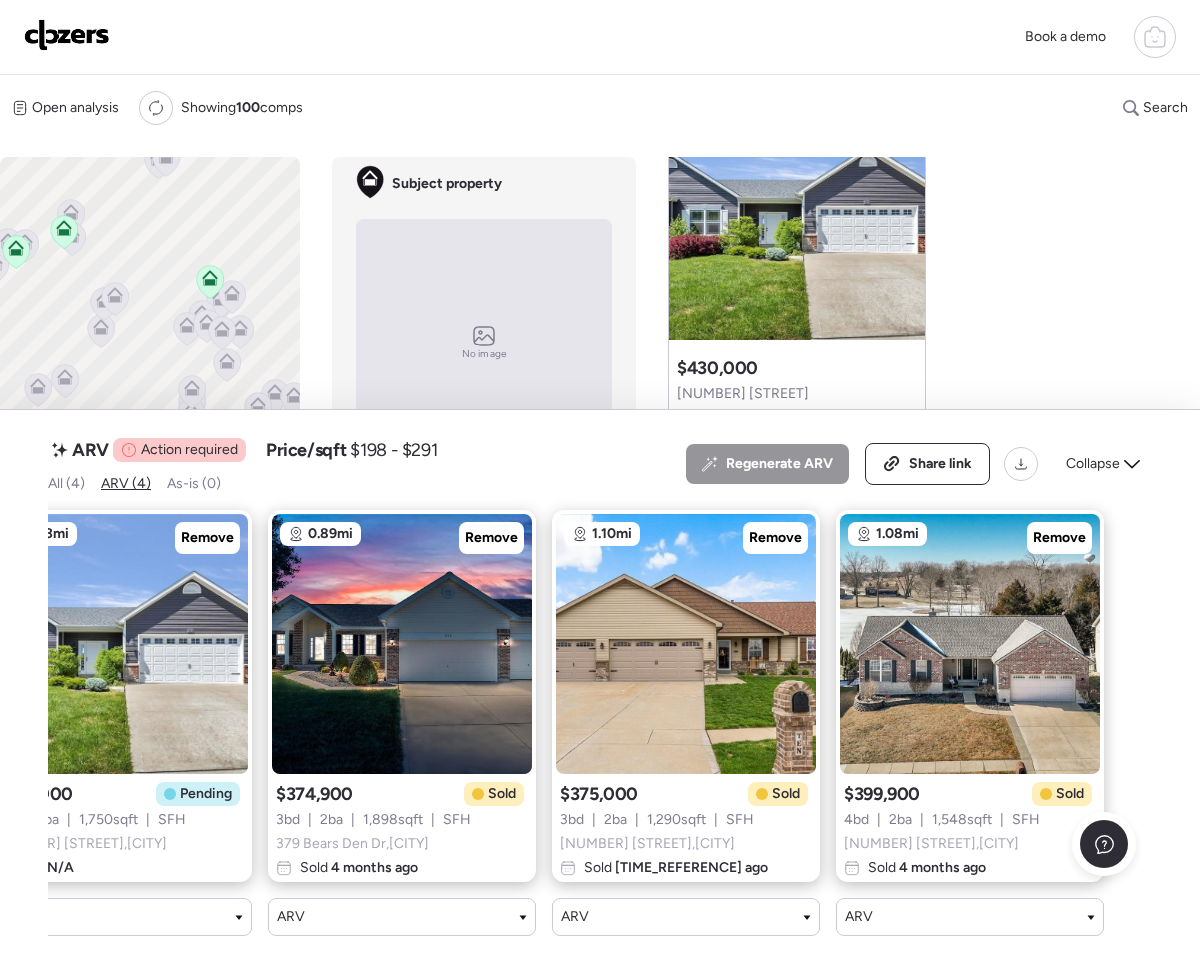 click at bounding box center (67, 35) 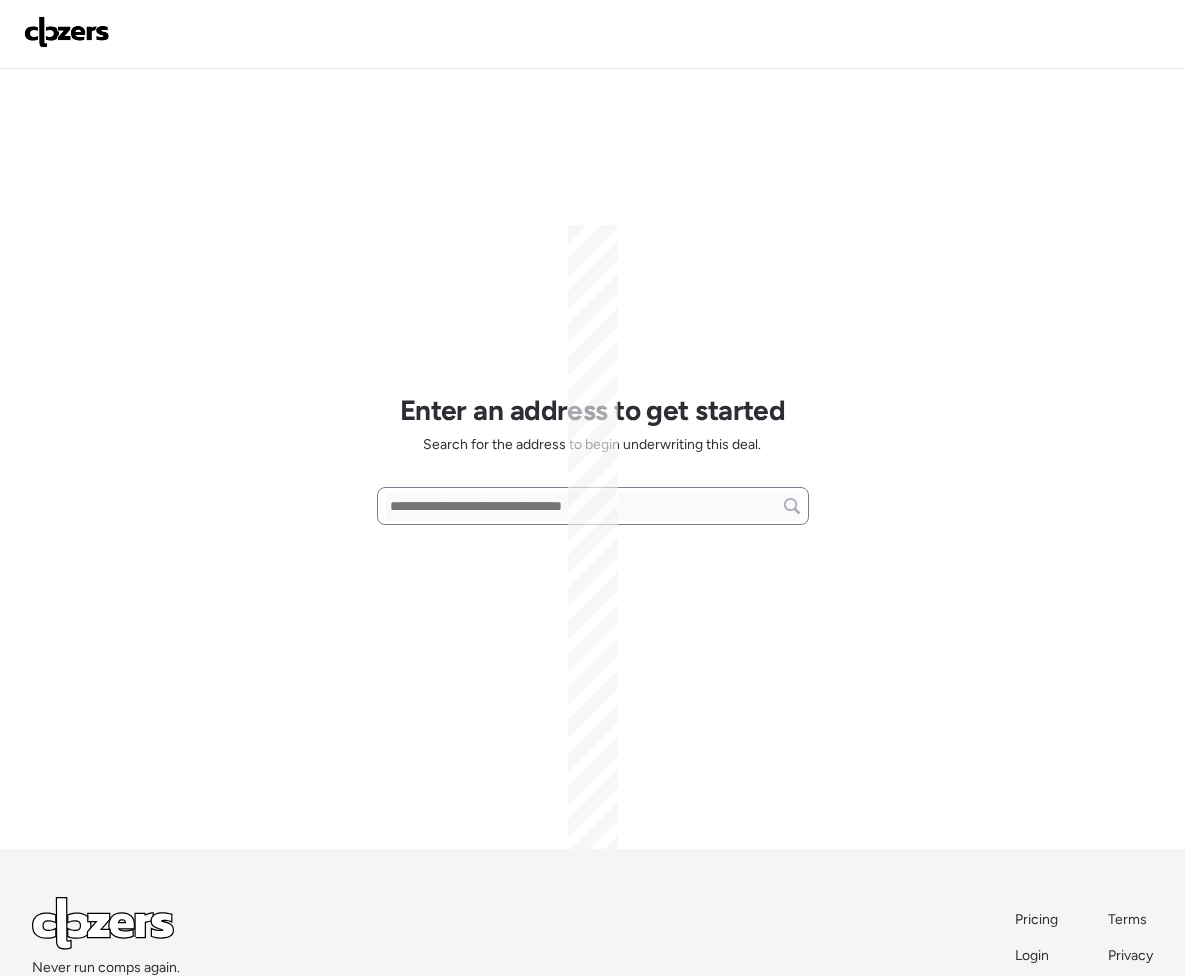 scroll, scrollTop: 0, scrollLeft: 0, axis: both 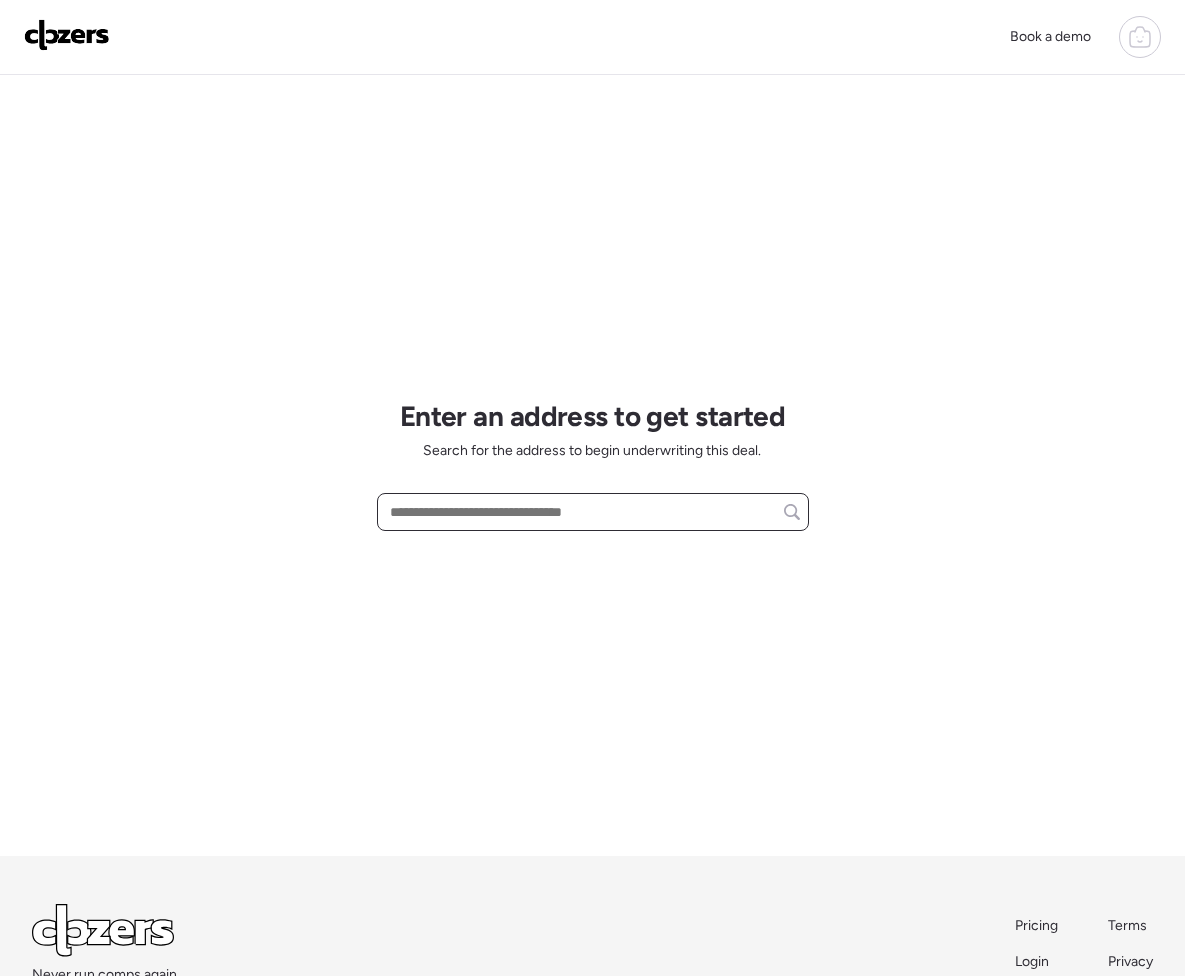 click at bounding box center (593, 512) 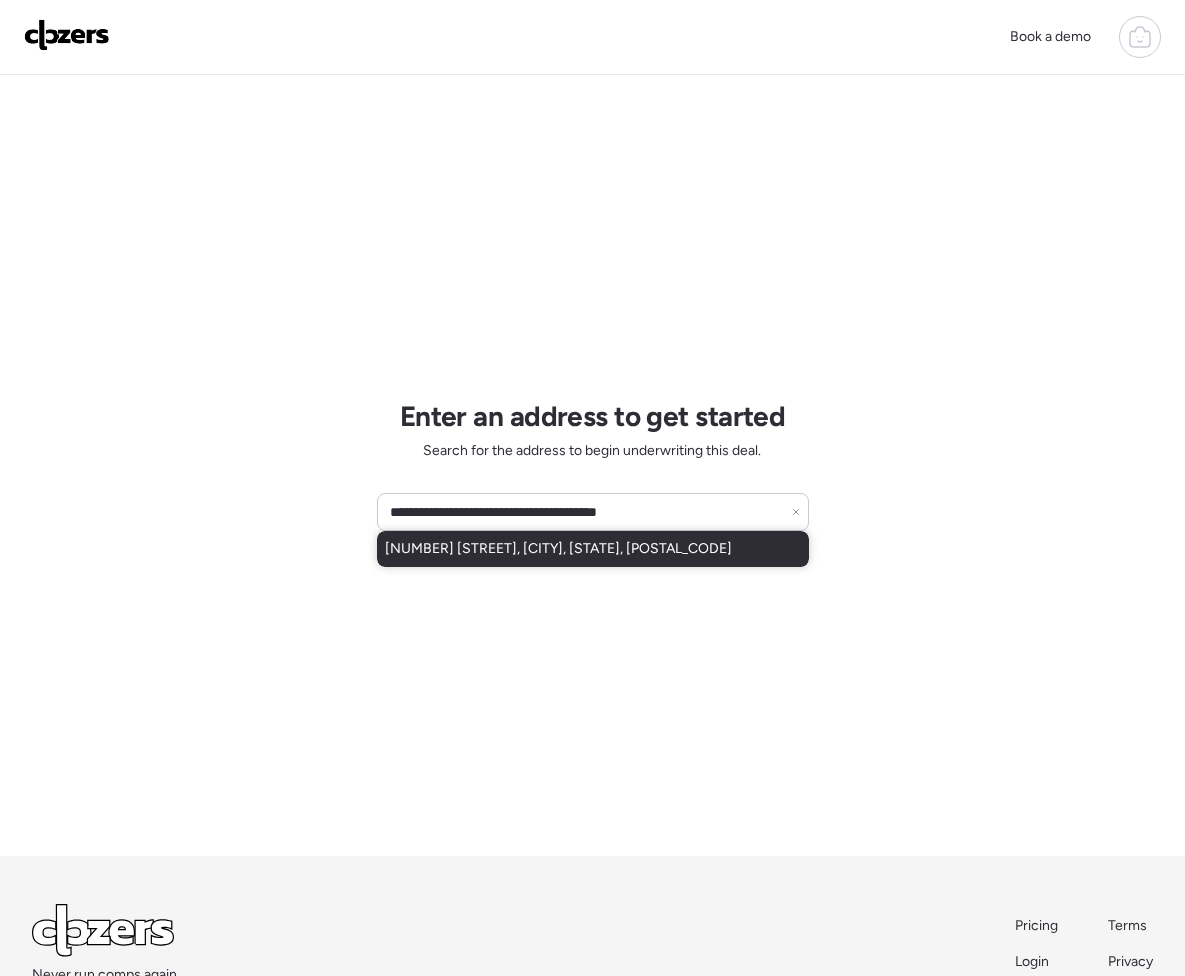click on "4328 W Maffitt Ave, Saint Louis, MO, 63113" at bounding box center (558, 549) 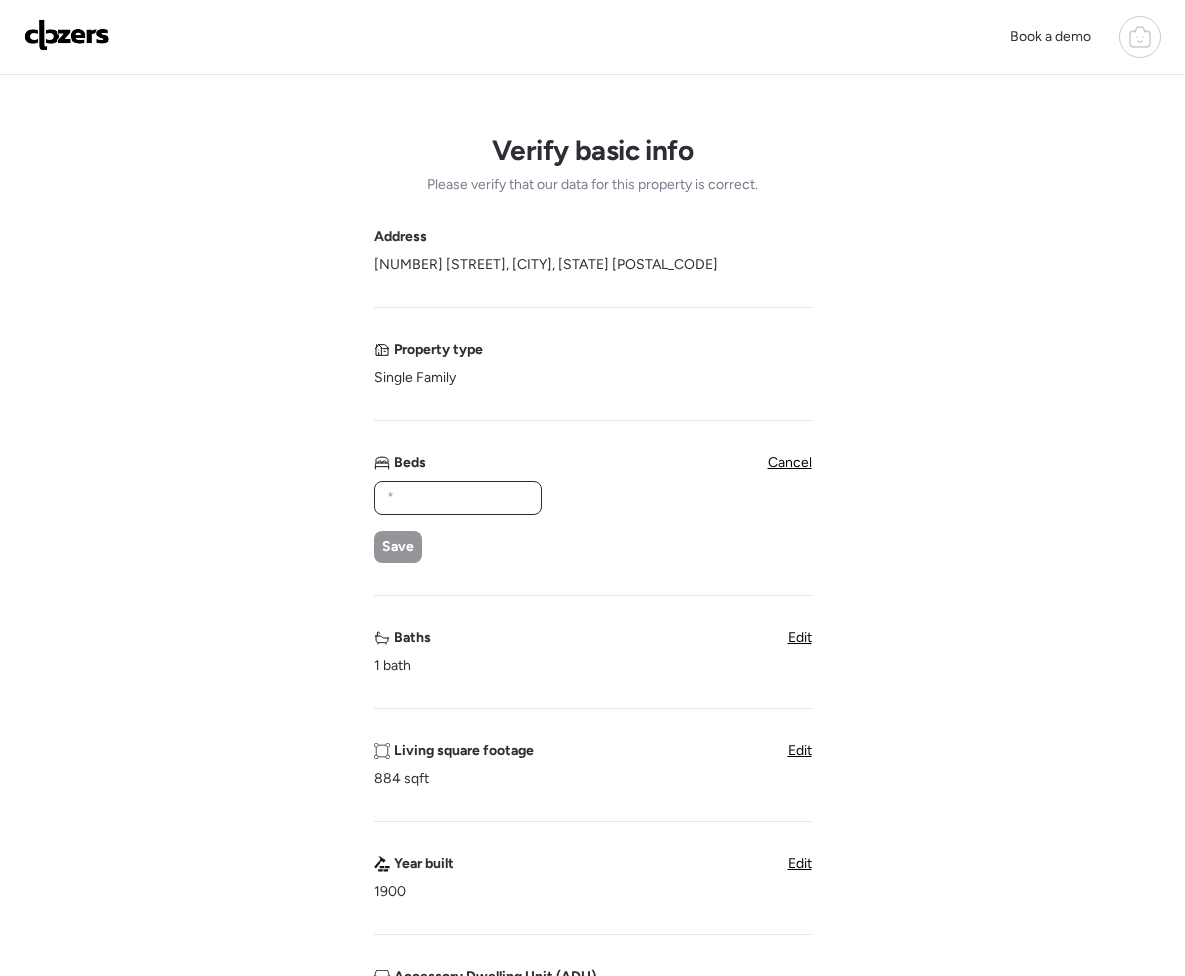 click at bounding box center [458, 498] 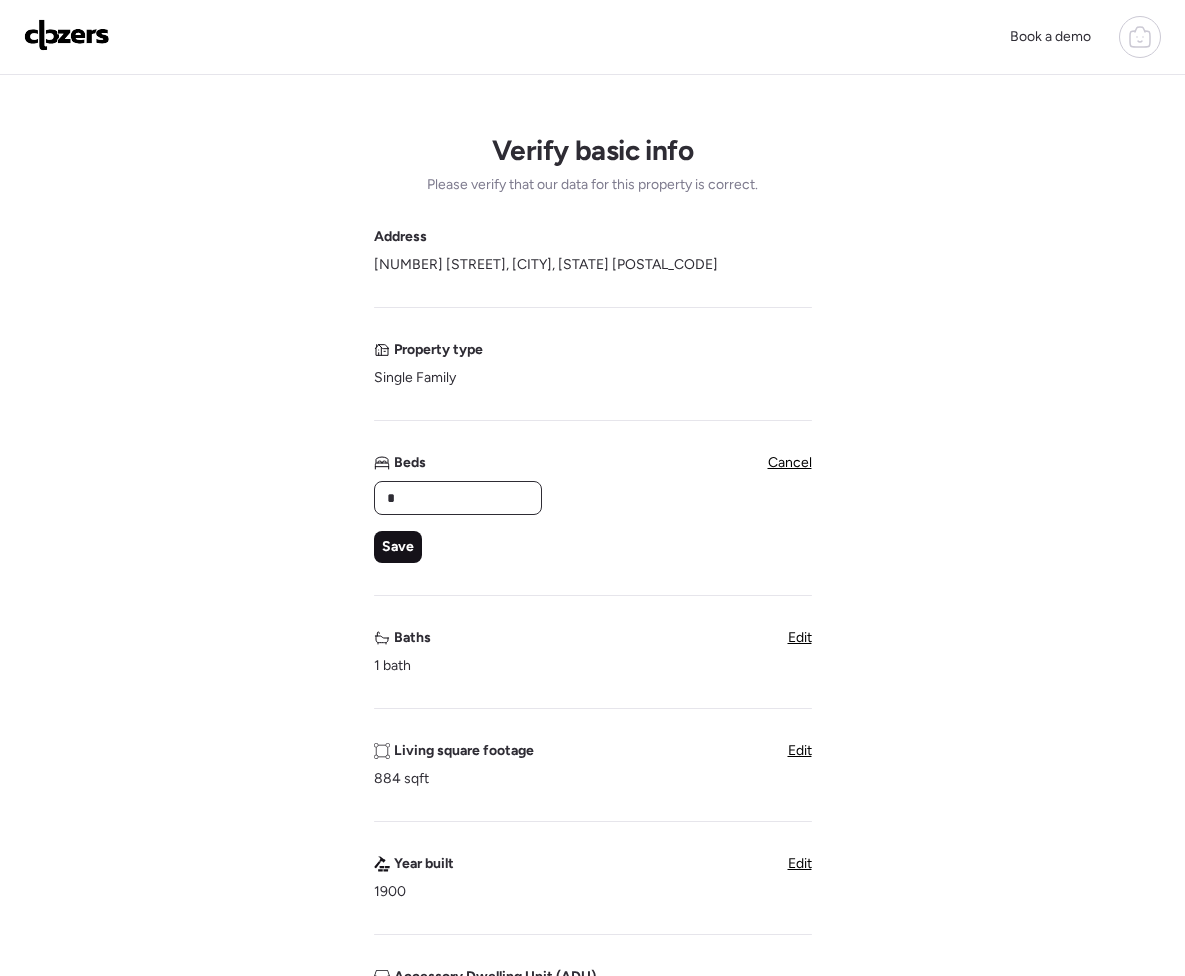 type on "*" 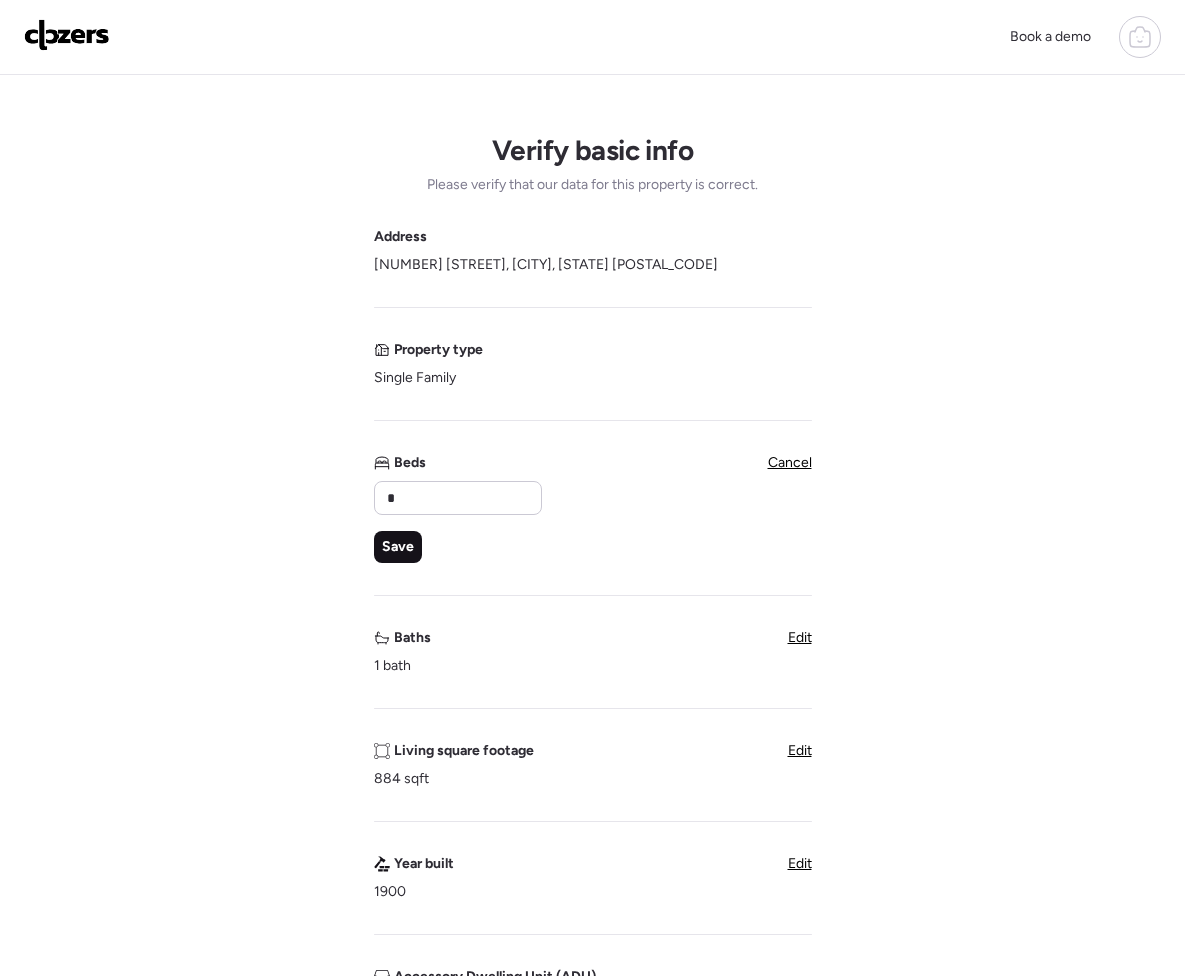 click on "Save" at bounding box center (398, 547) 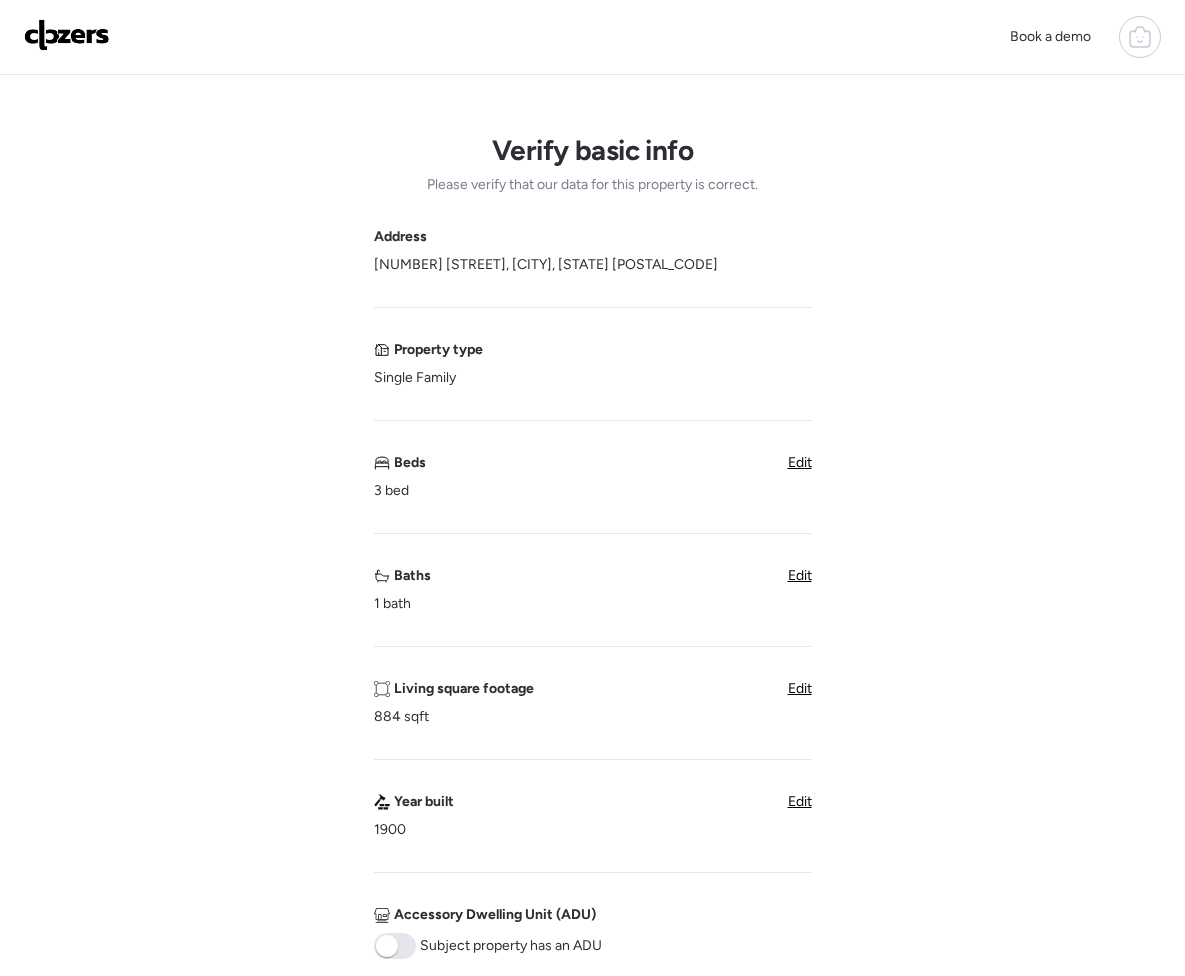 click on "Verify basic info Please verify that our data for this property is correct. Address 4328 W Maffitt Ave, Saint Louis, MO 63113 Property type Single Family Beds 3 bed Edit Baths 1 bath Edit Living square footage 884 sqft Edit Year built 1900 Edit Accessory Dwelling Unit (ADU) Subject property has an ADU Pool Subject property has a pool Garage Subject property has a garage Unique insights? Next" at bounding box center [592, 796] 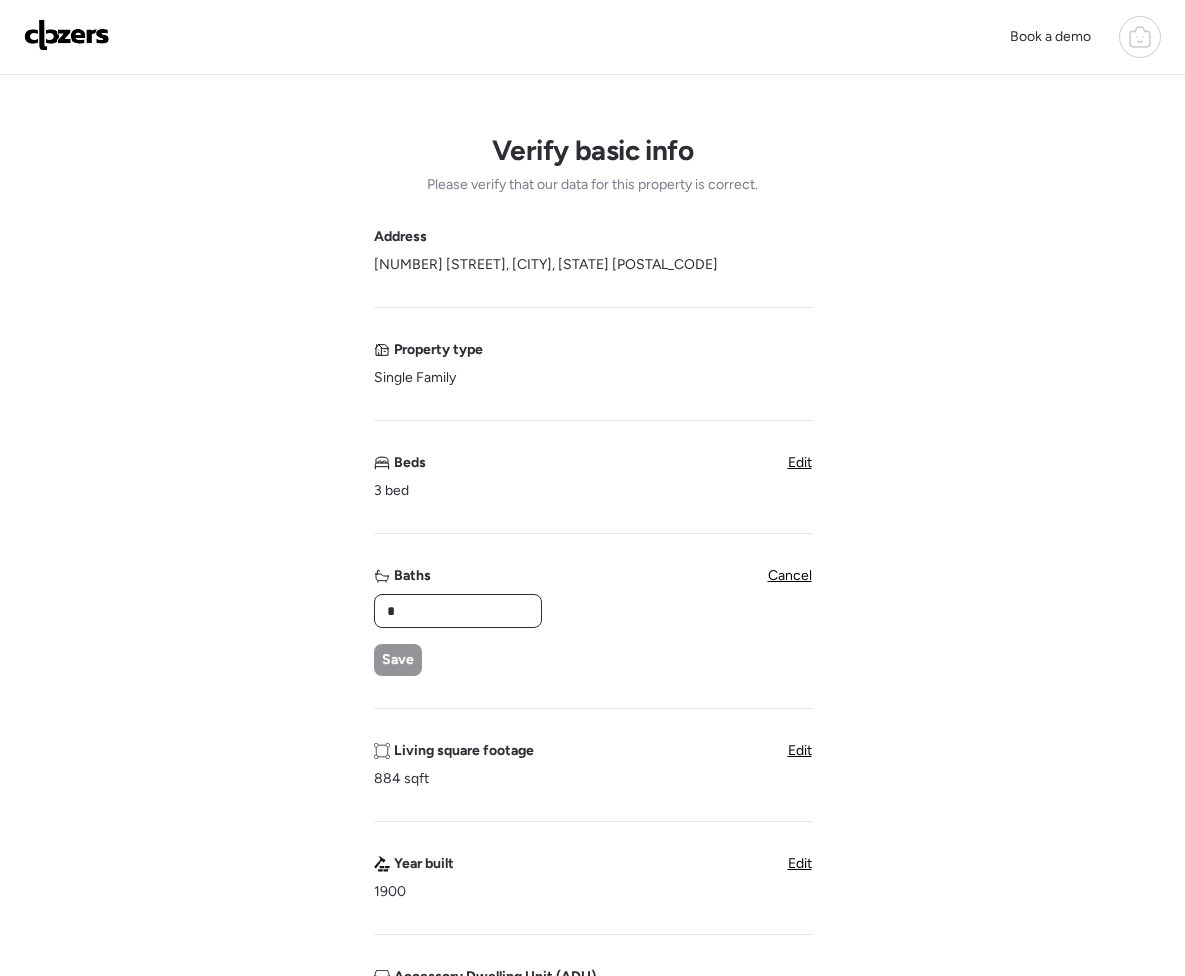 click on "*" at bounding box center (458, 611) 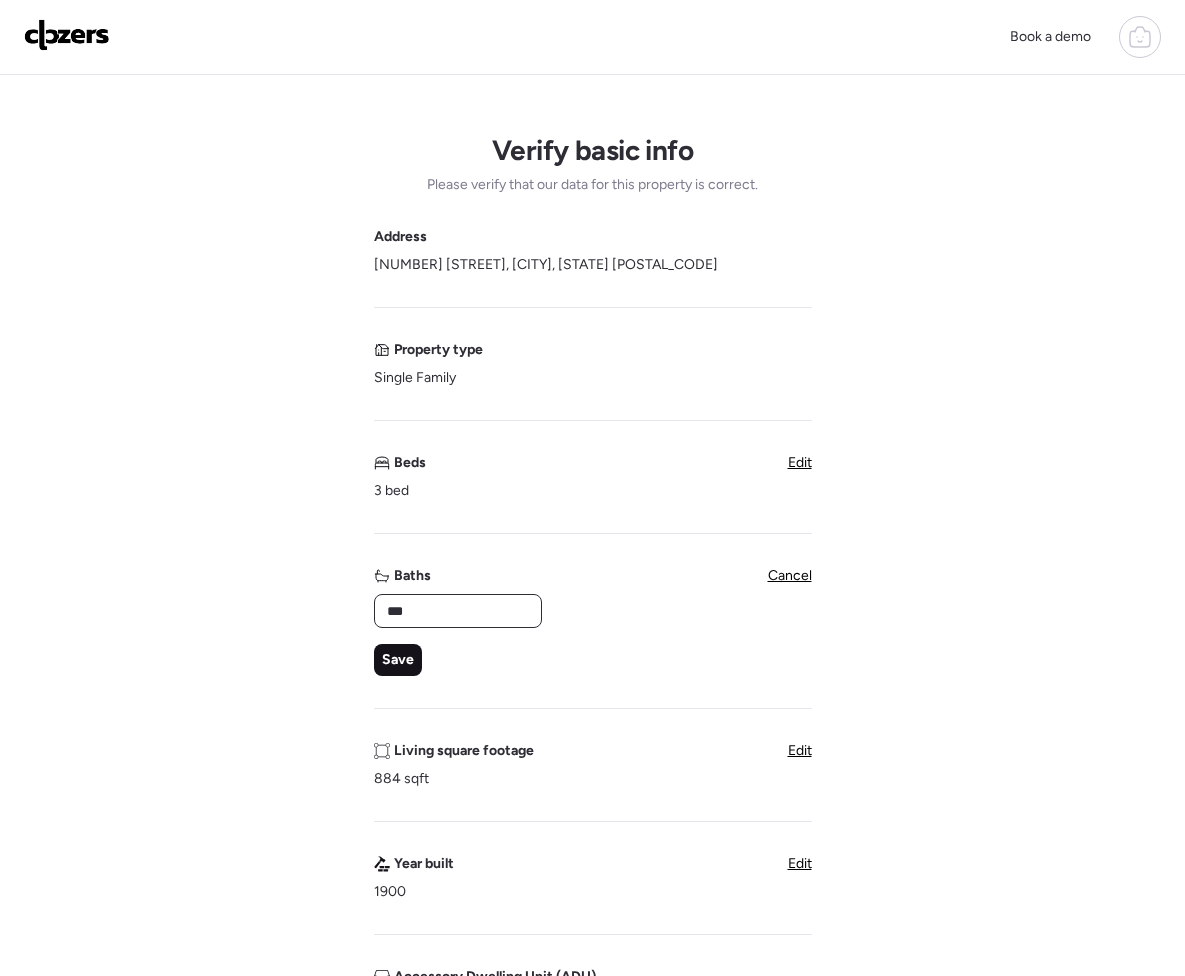 type on "***" 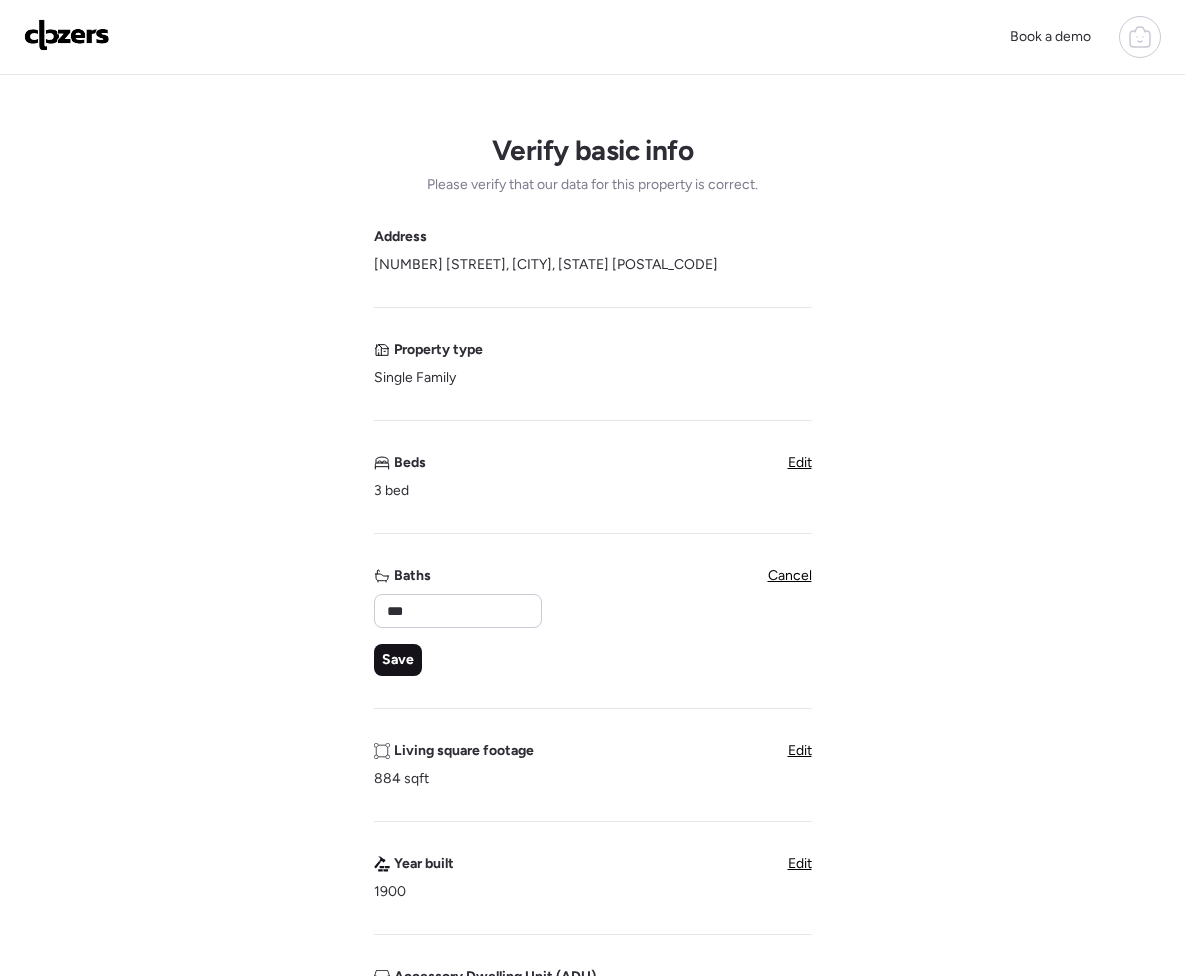 click on "Save" at bounding box center [398, 660] 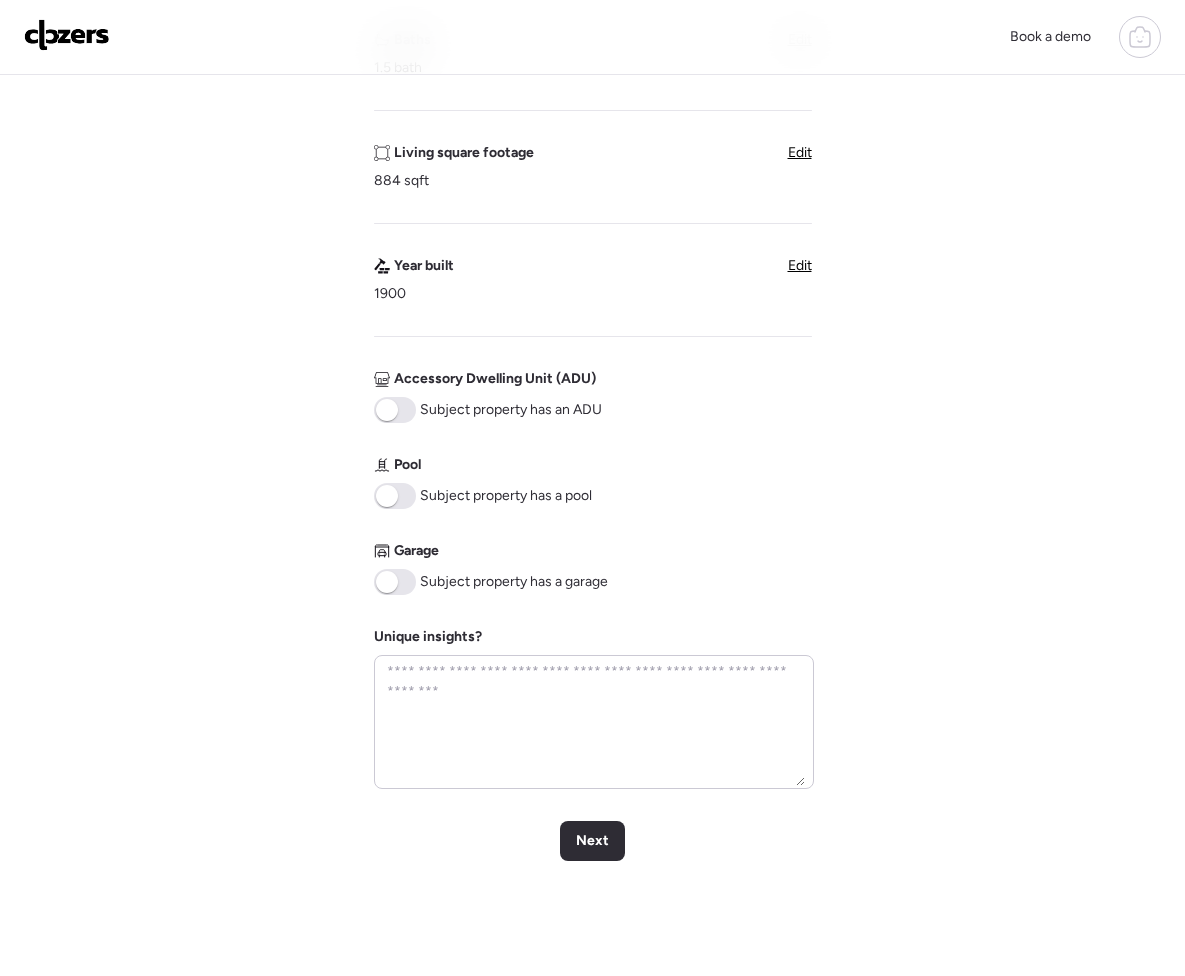 scroll, scrollTop: 578, scrollLeft: 0, axis: vertical 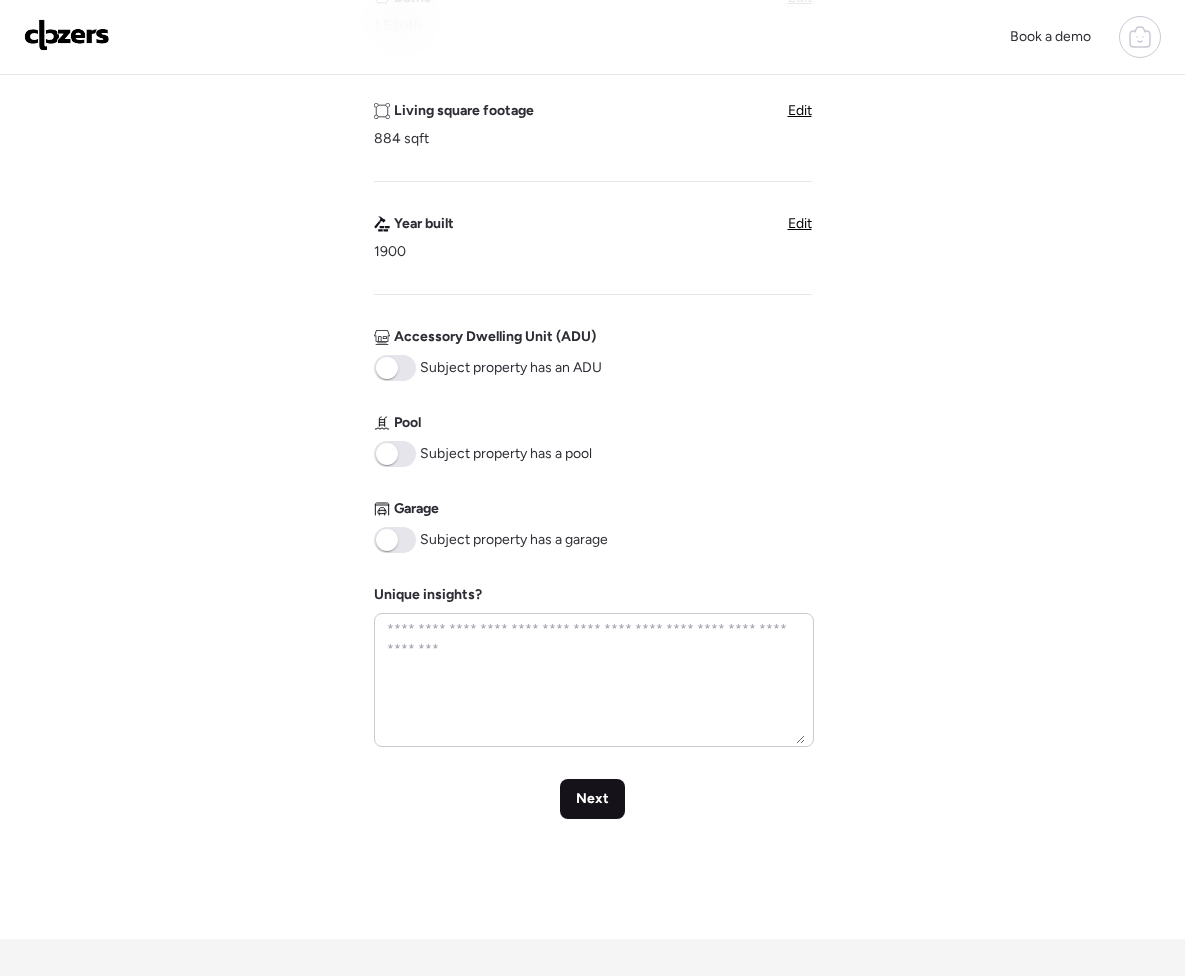 click on "Next" at bounding box center (592, 799) 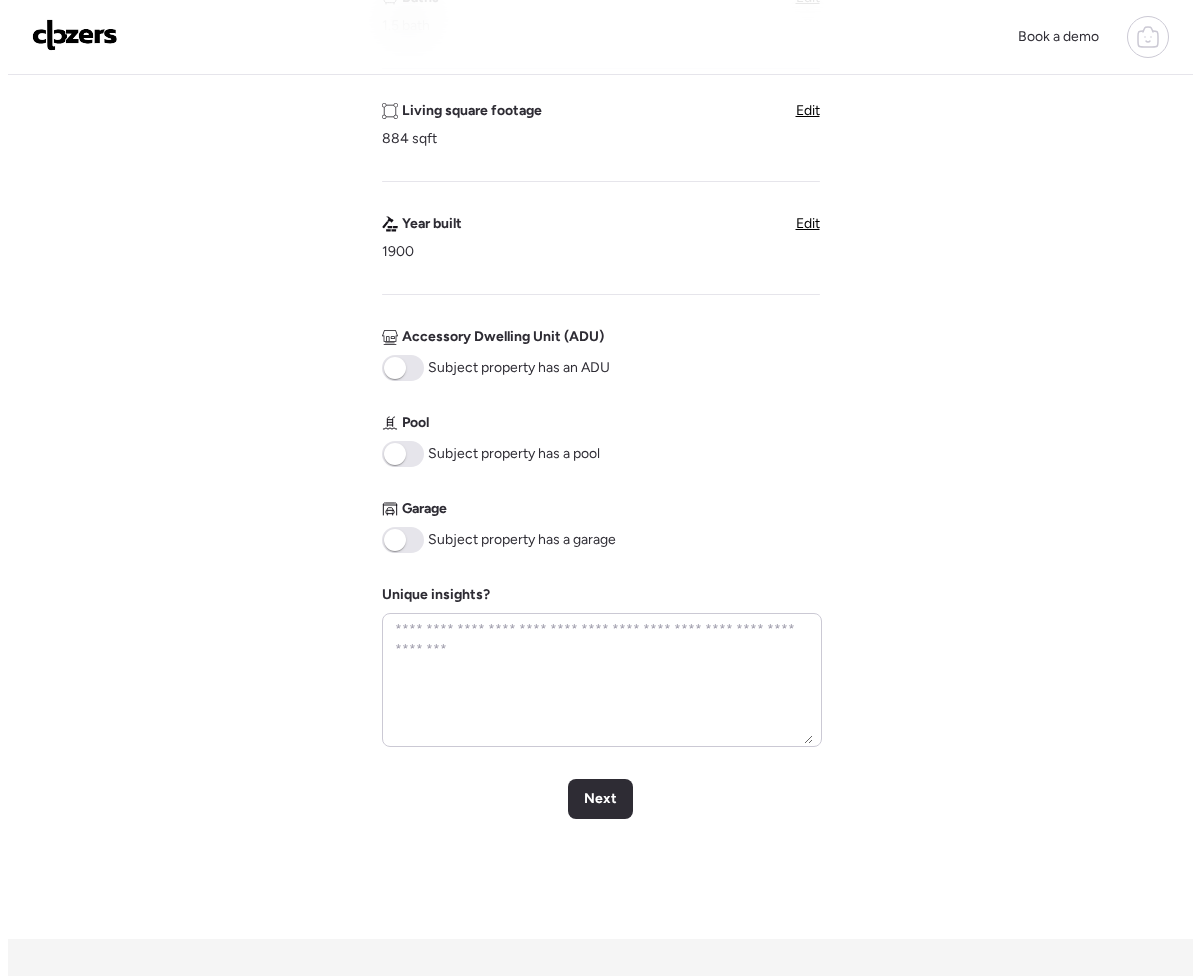 scroll, scrollTop: 0, scrollLeft: 0, axis: both 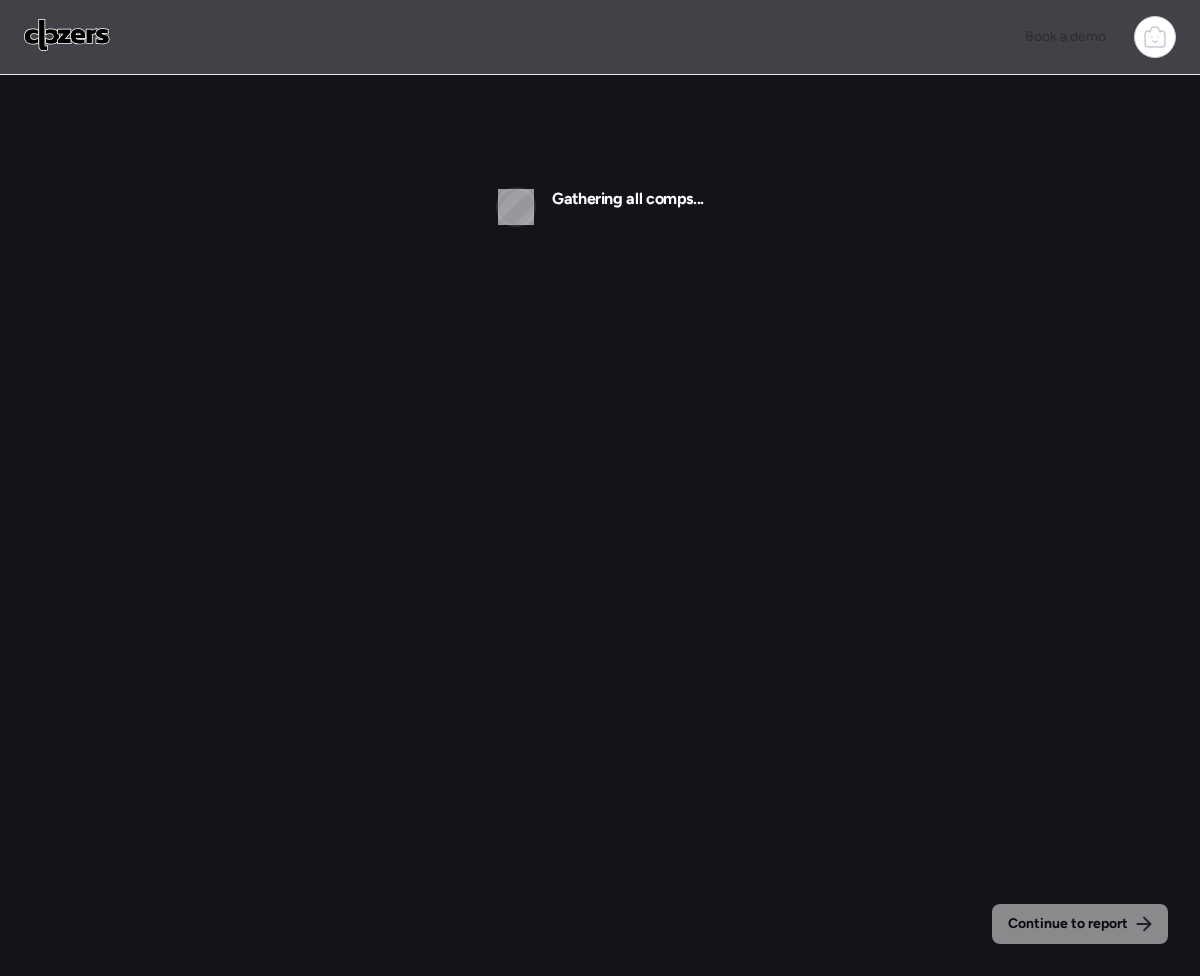 click at bounding box center (67, 35) 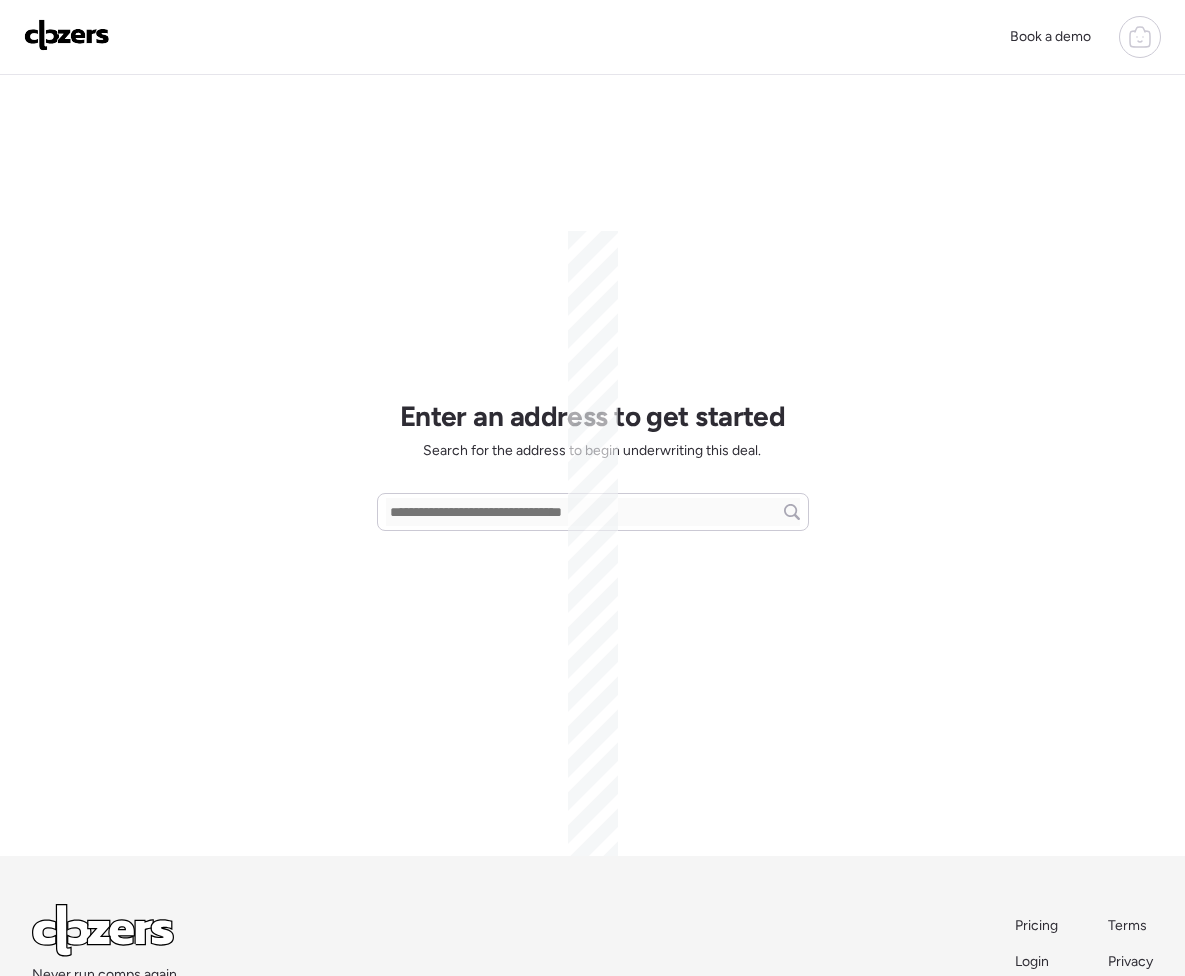 scroll, scrollTop: 0, scrollLeft: 0, axis: both 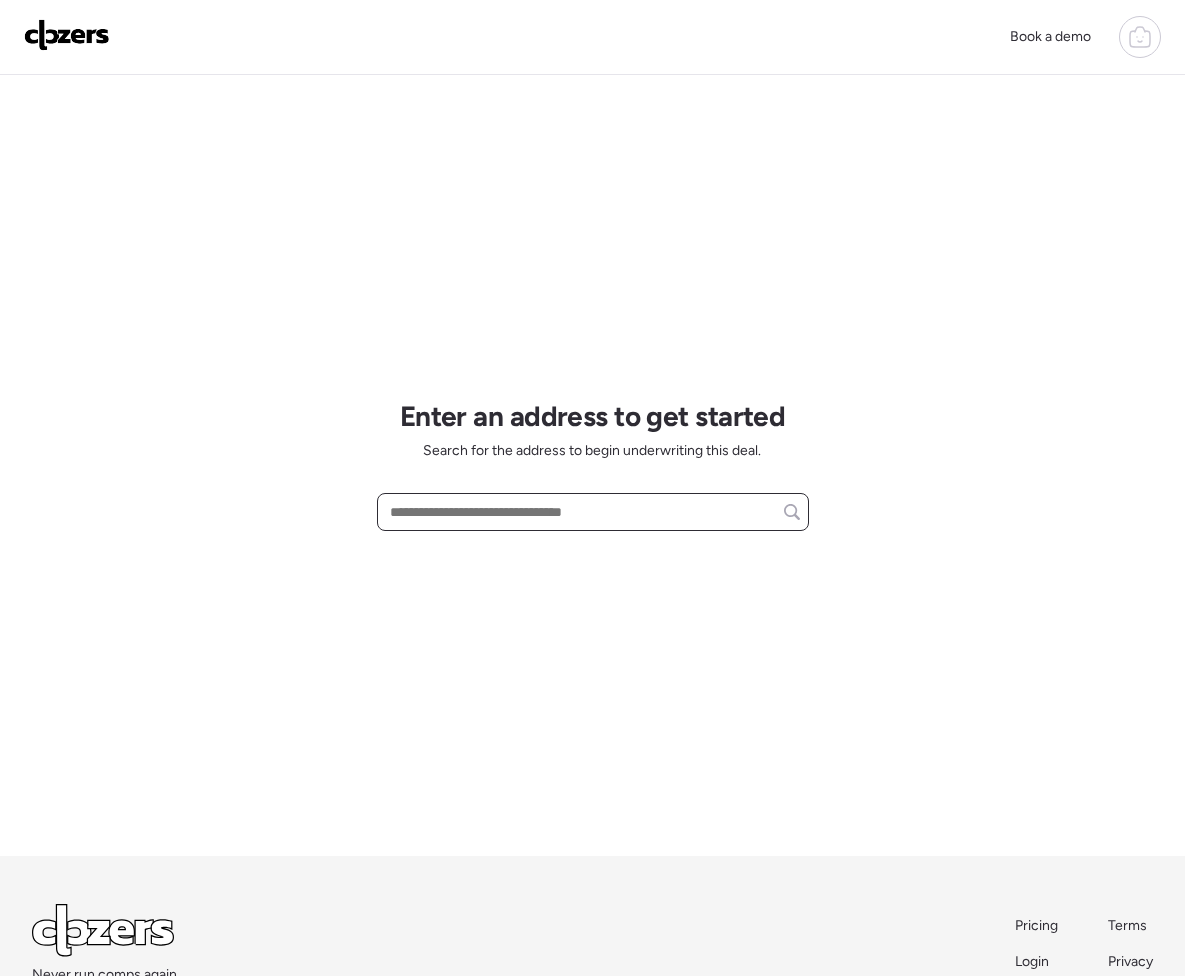 click at bounding box center [593, 512] 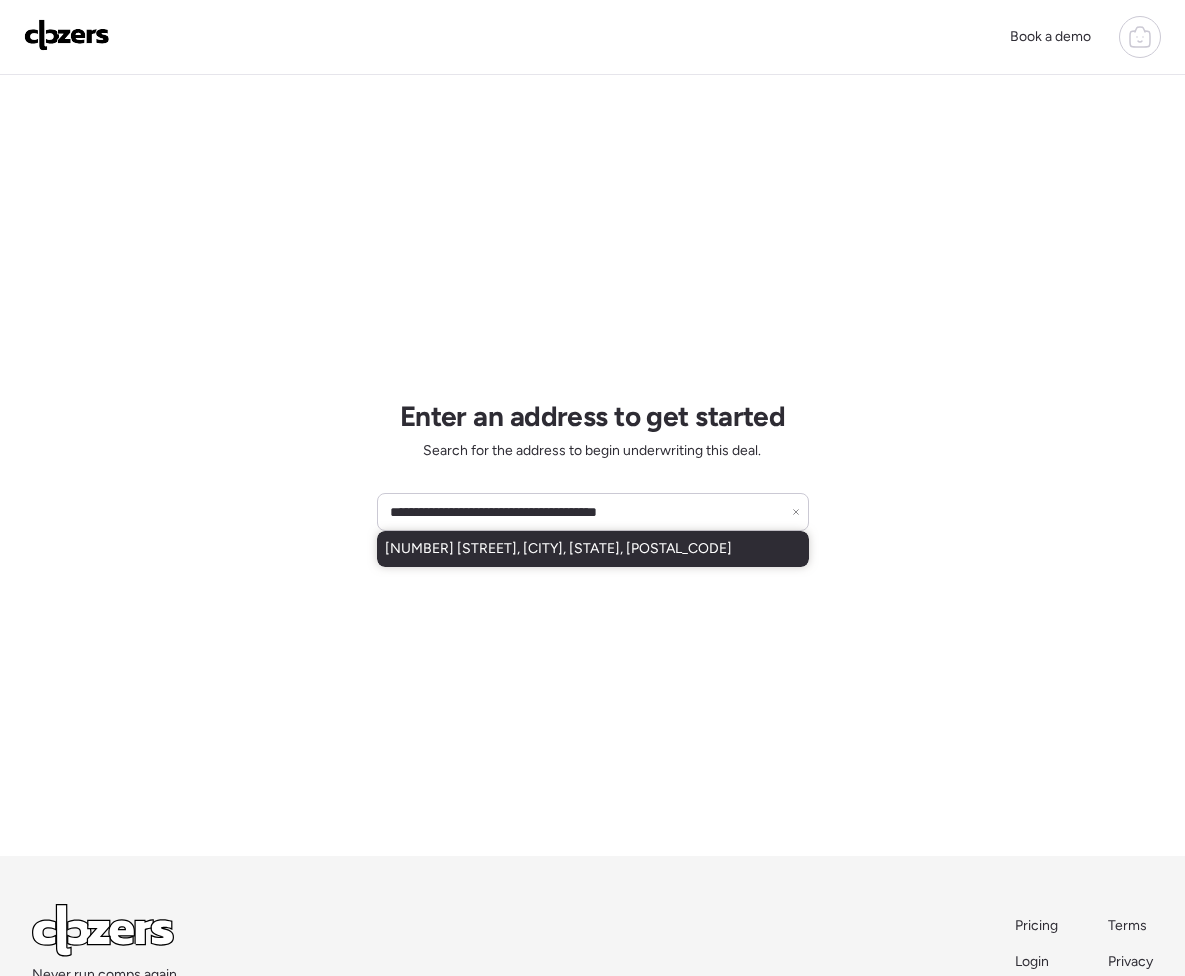 click on "[NUMBER] [STREET], [CITY], [STATE], [POSTAL_CODE]" at bounding box center (558, 549) 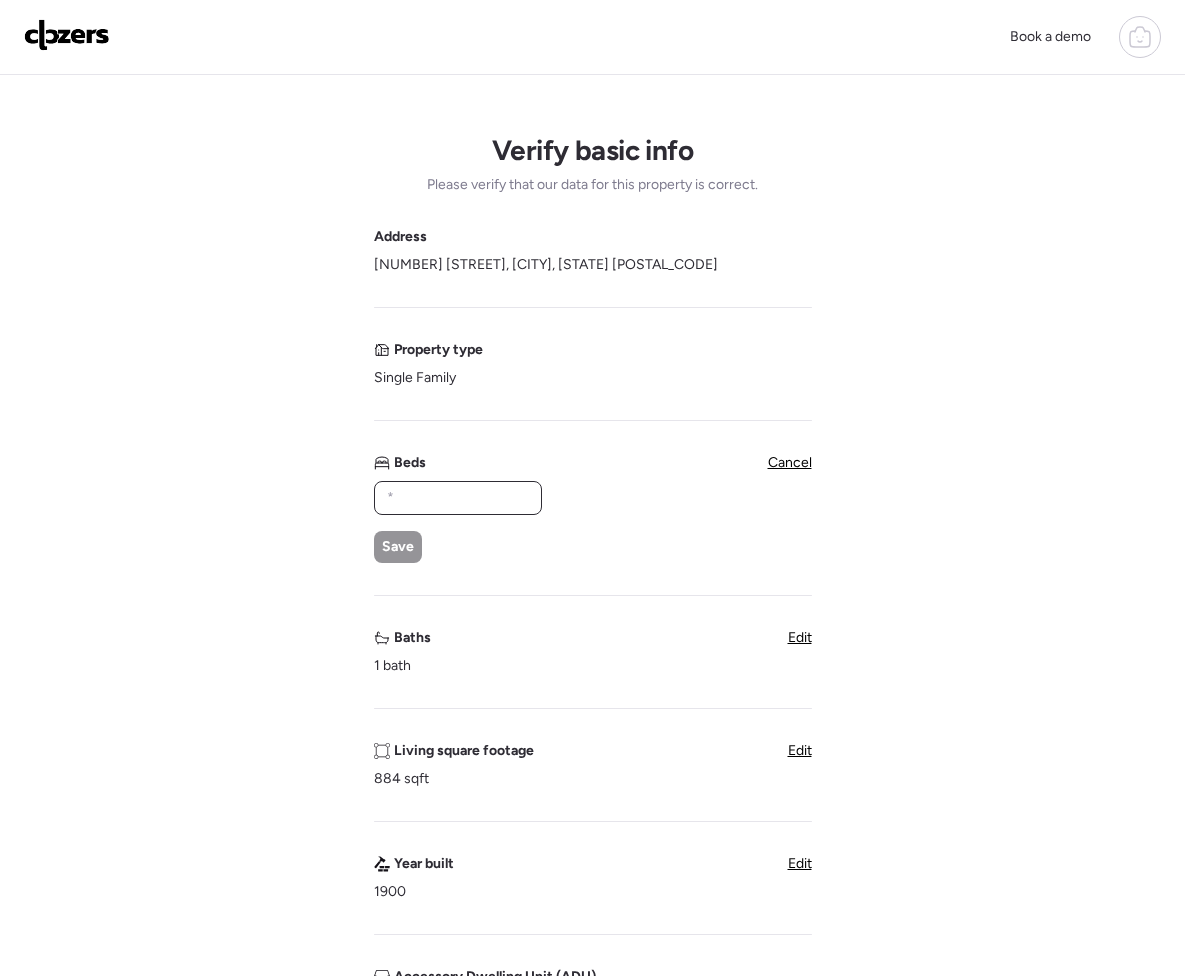 click at bounding box center [458, 498] 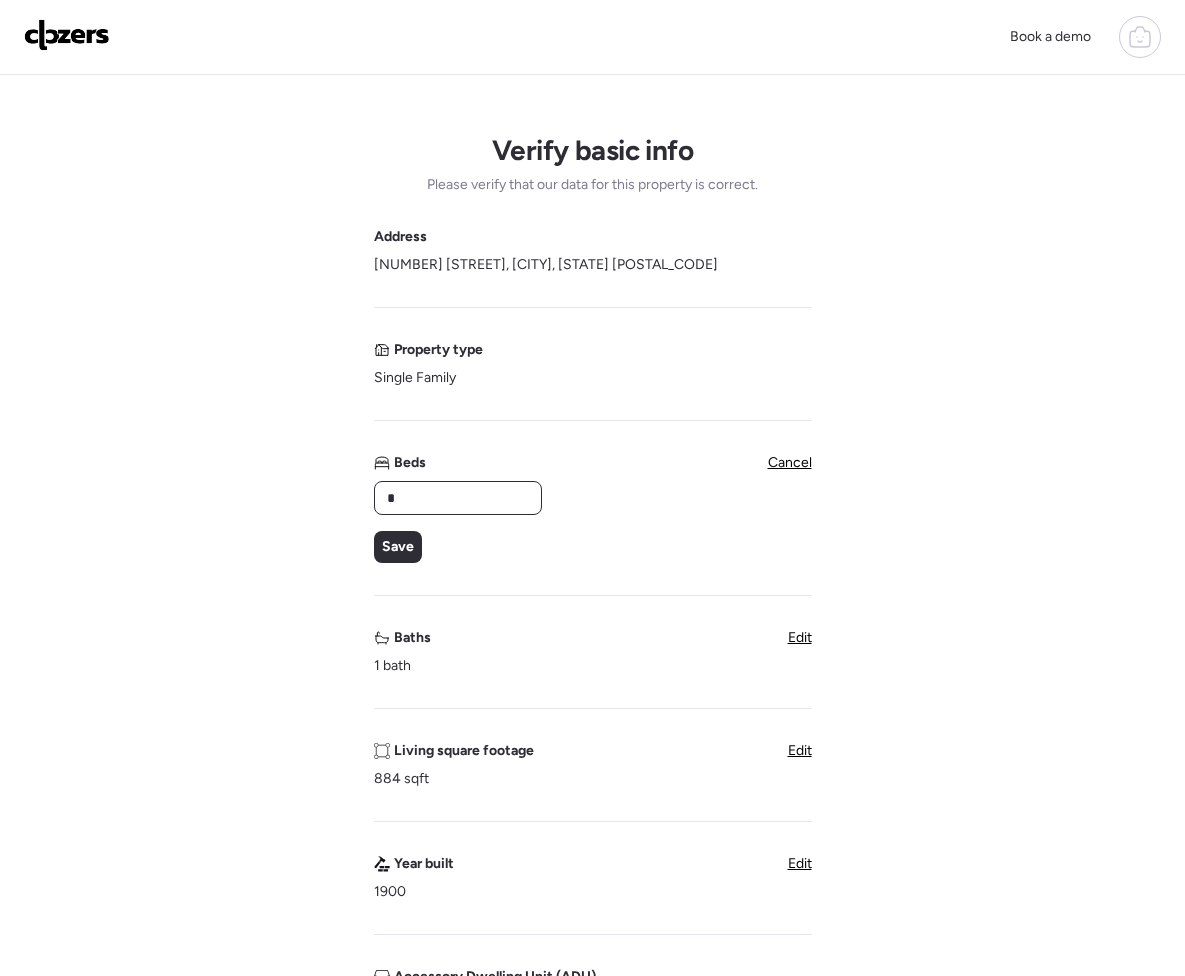 type on "*" 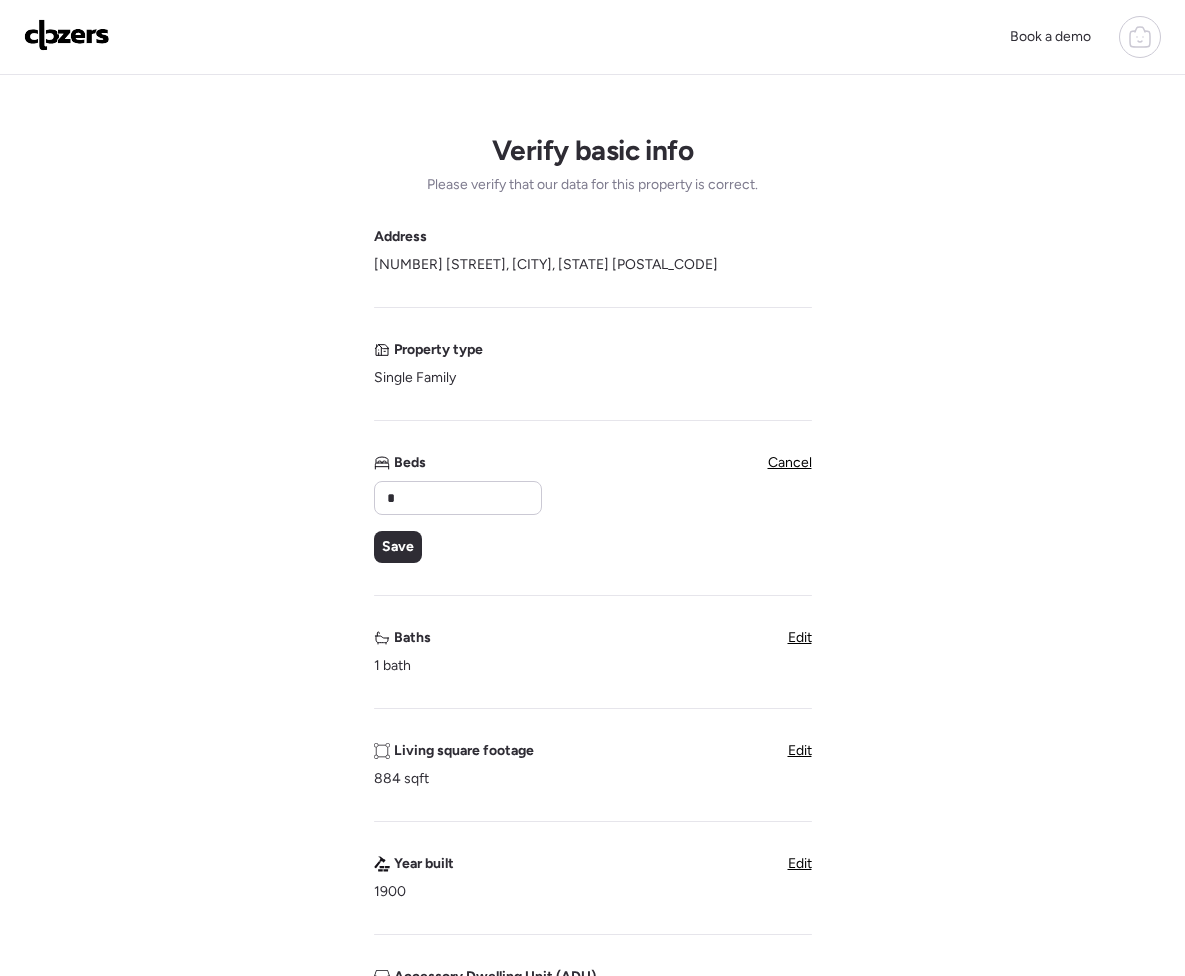 click on "Edit" at bounding box center (800, 637) 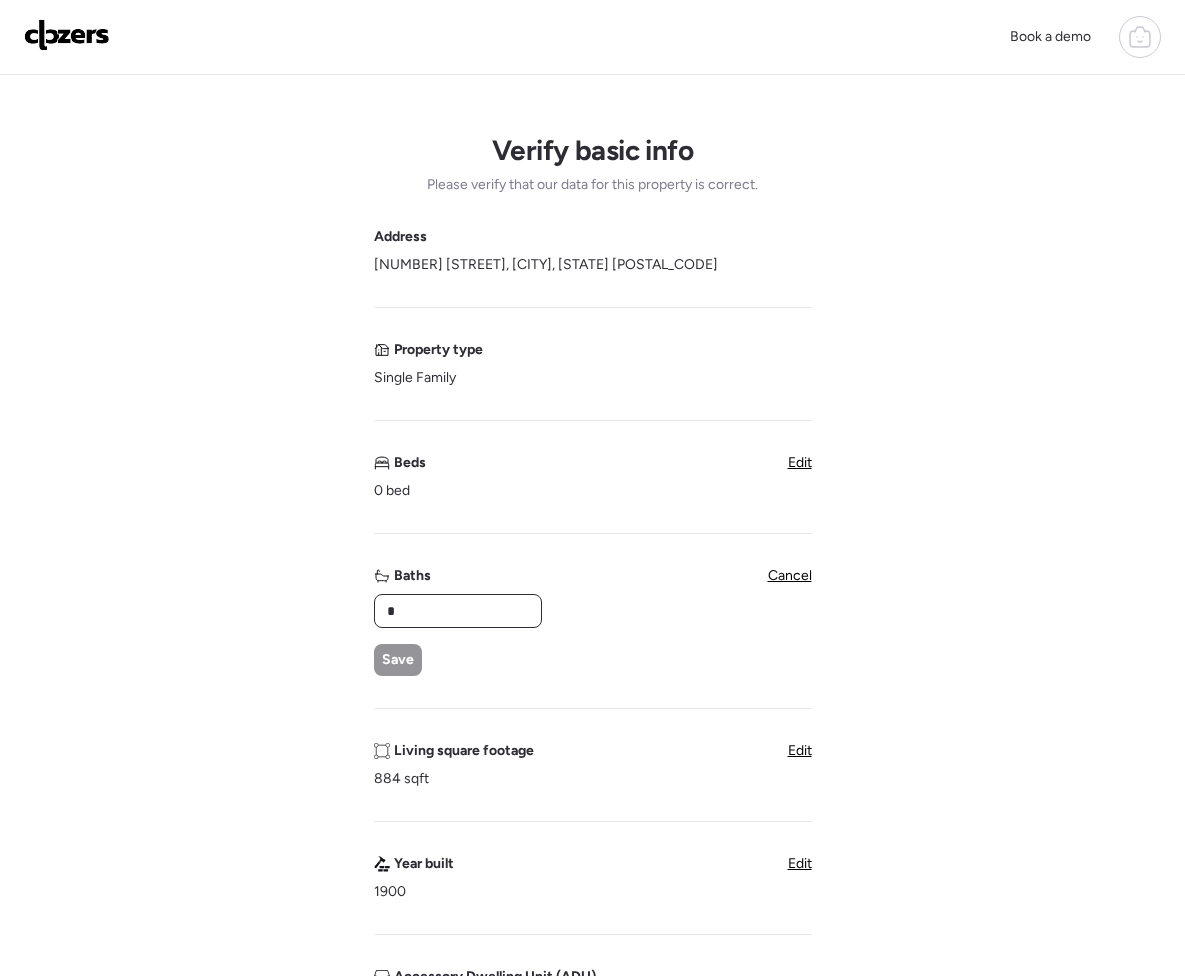 click on "*" at bounding box center [458, 611] 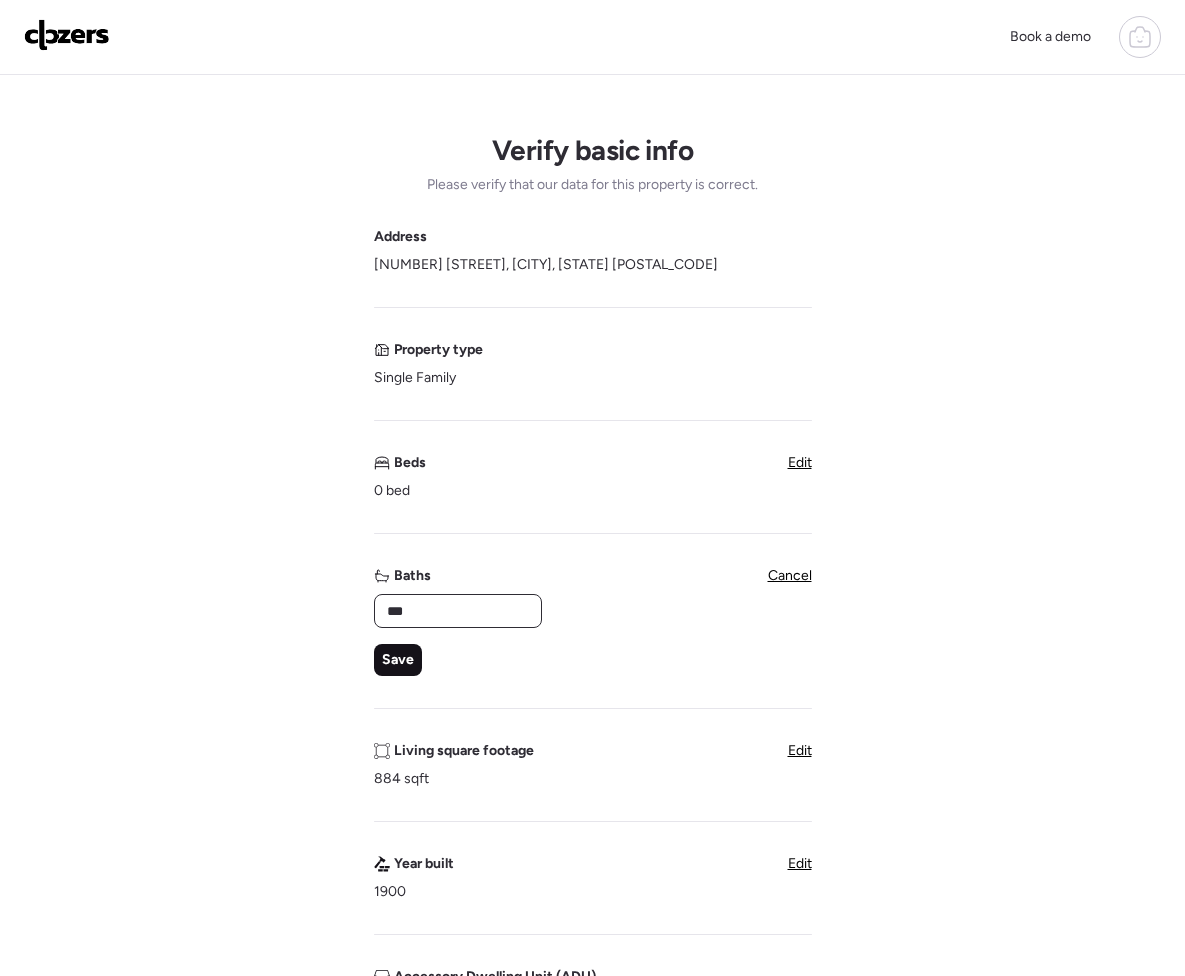 type on "***" 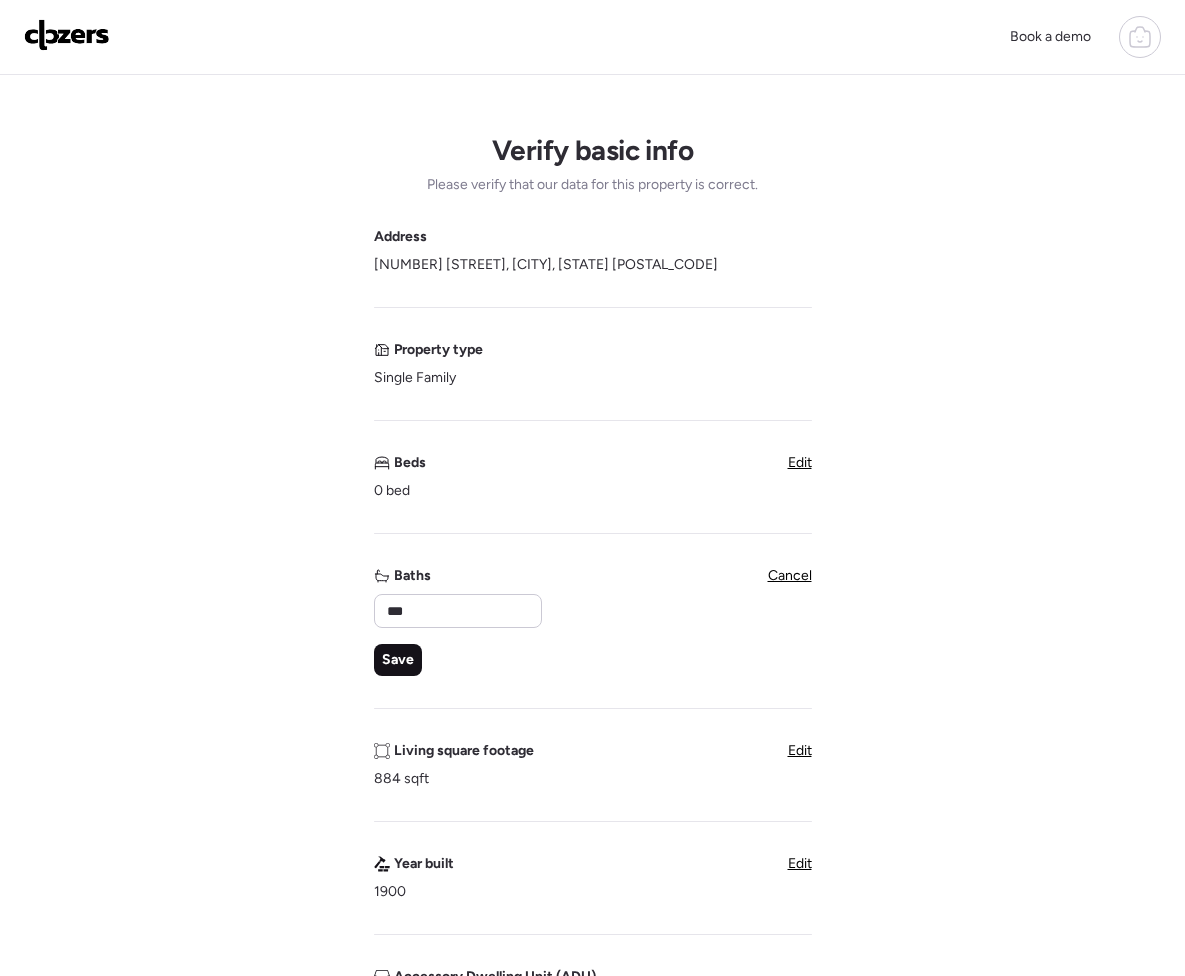click on "Save" at bounding box center (398, 660) 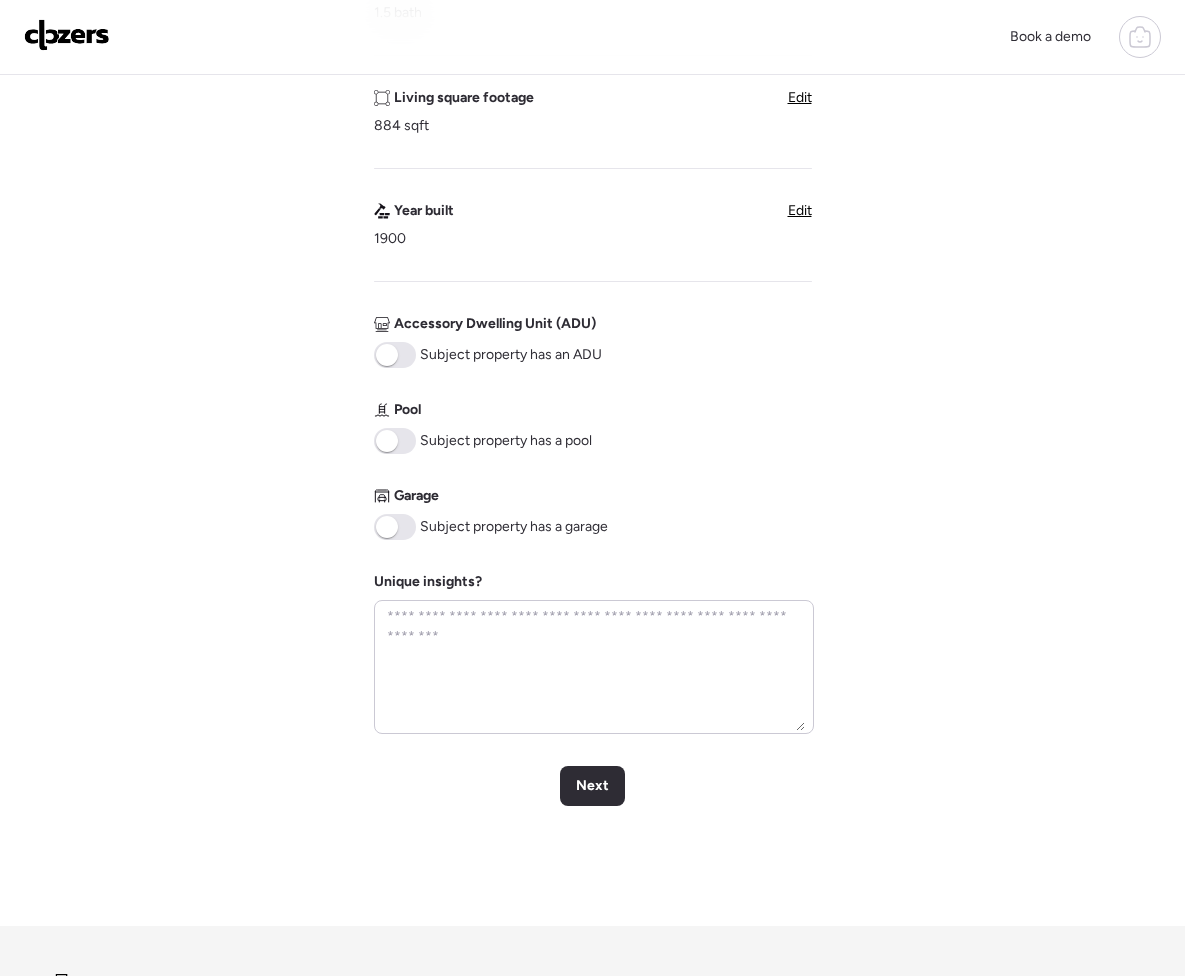 scroll, scrollTop: 595, scrollLeft: 0, axis: vertical 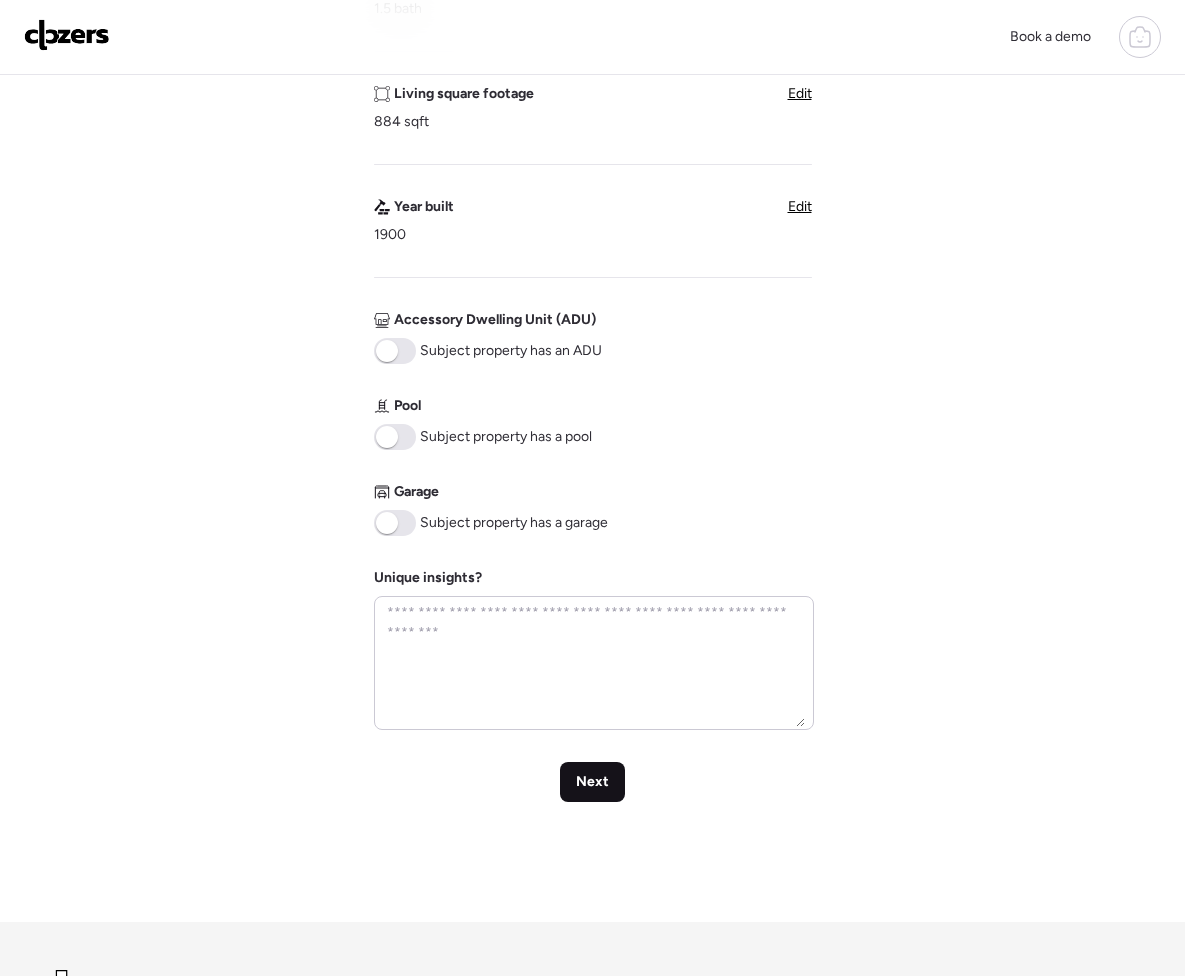 click on "Next" at bounding box center [592, 782] 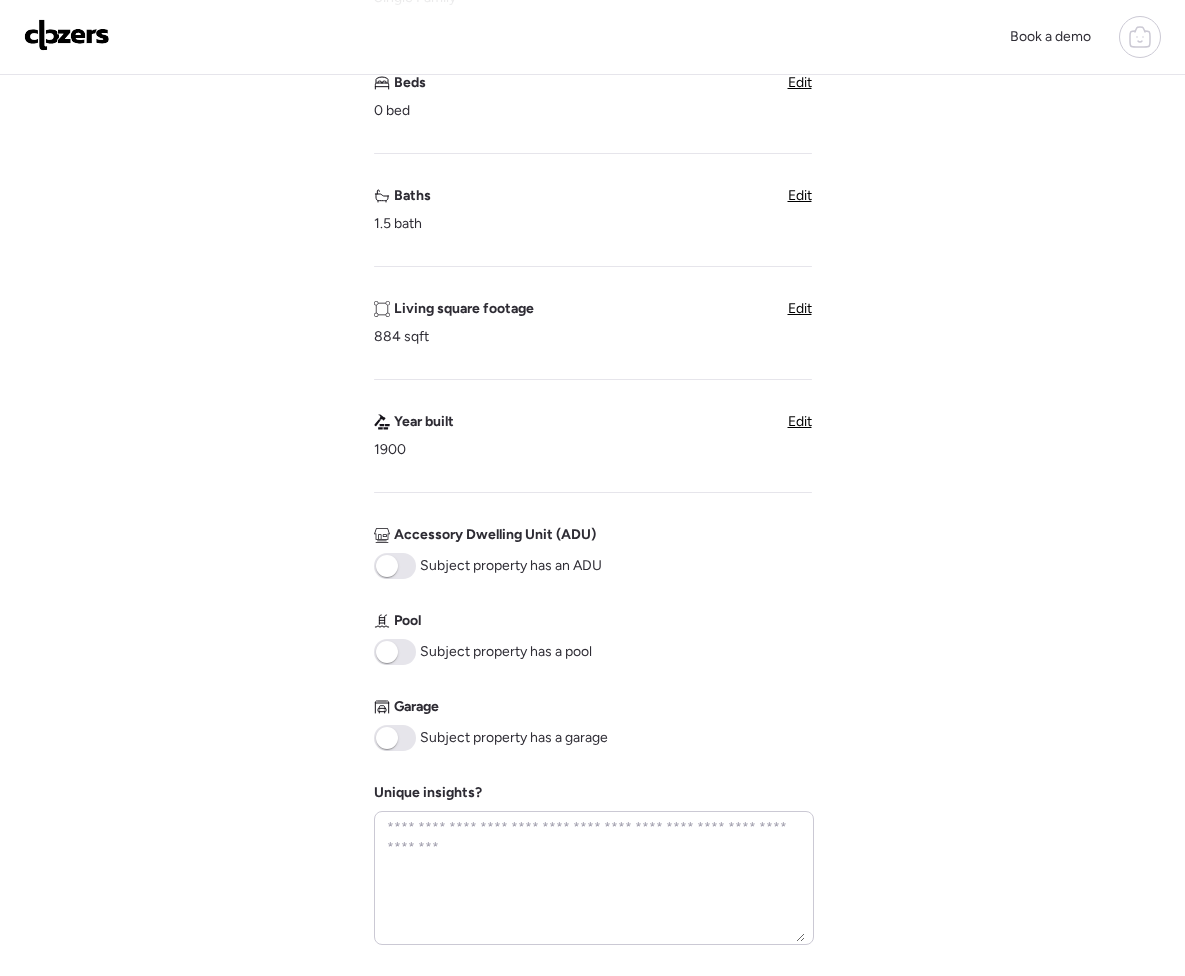 scroll, scrollTop: 347, scrollLeft: 0, axis: vertical 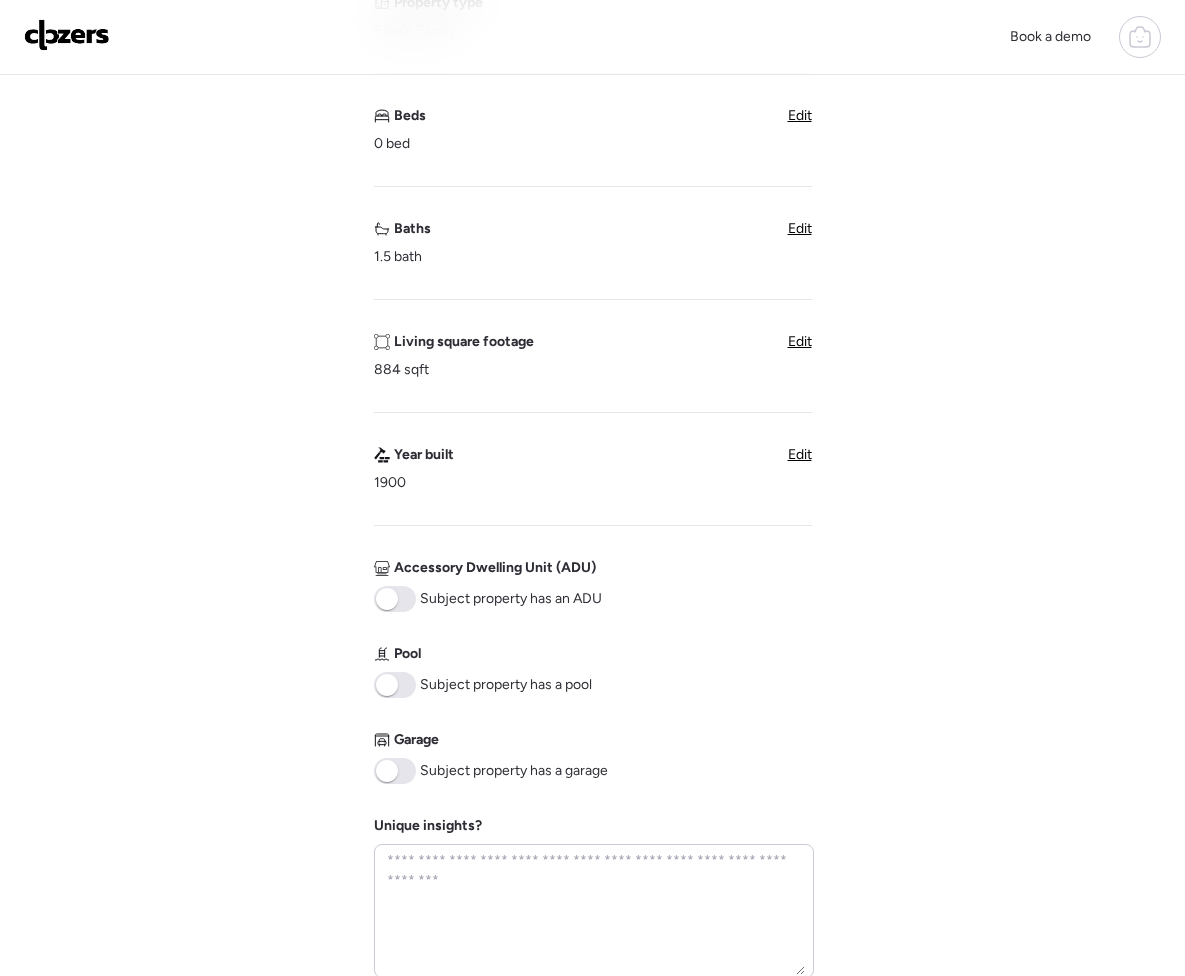 click on "Edit" at bounding box center [800, 115] 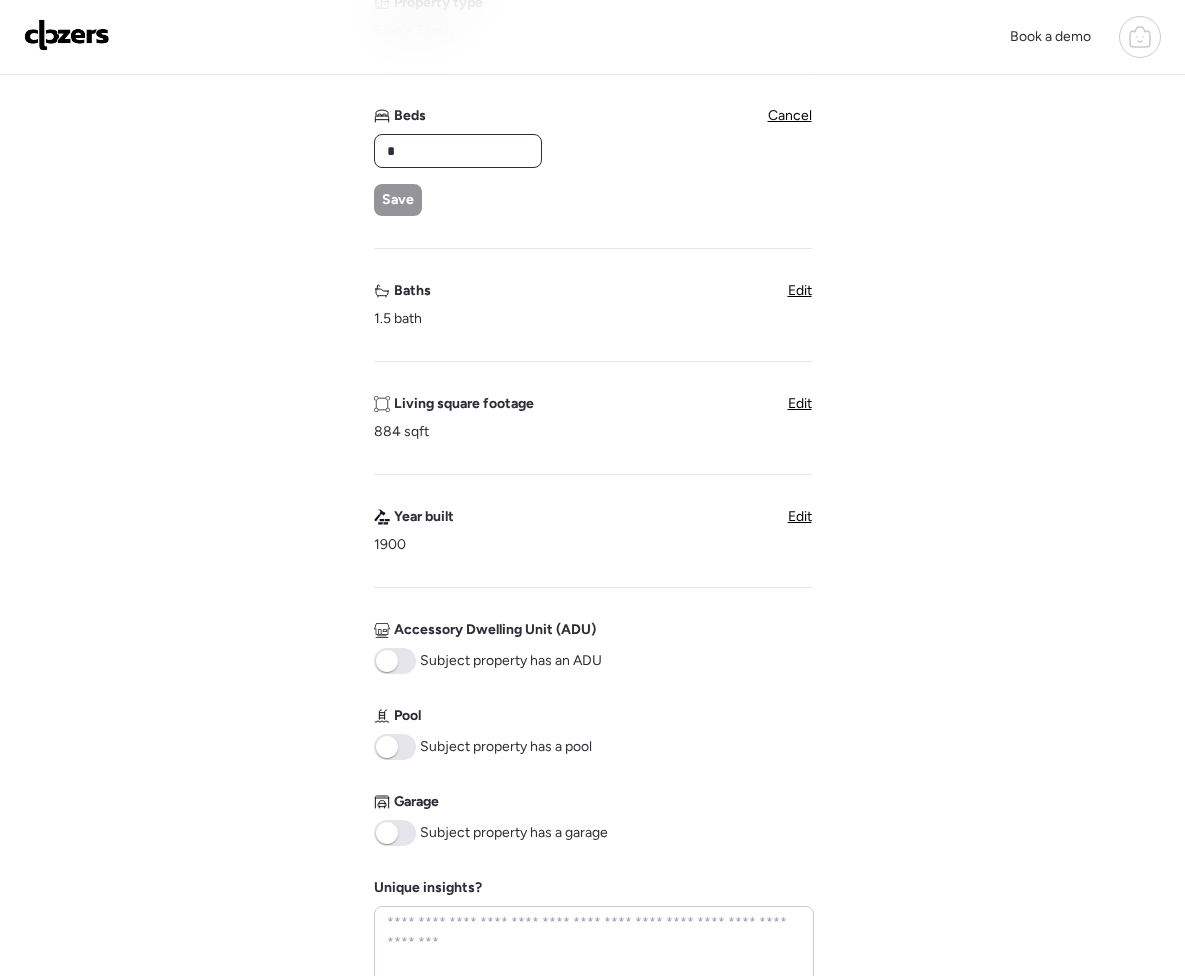 click on "*" at bounding box center [458, 151] 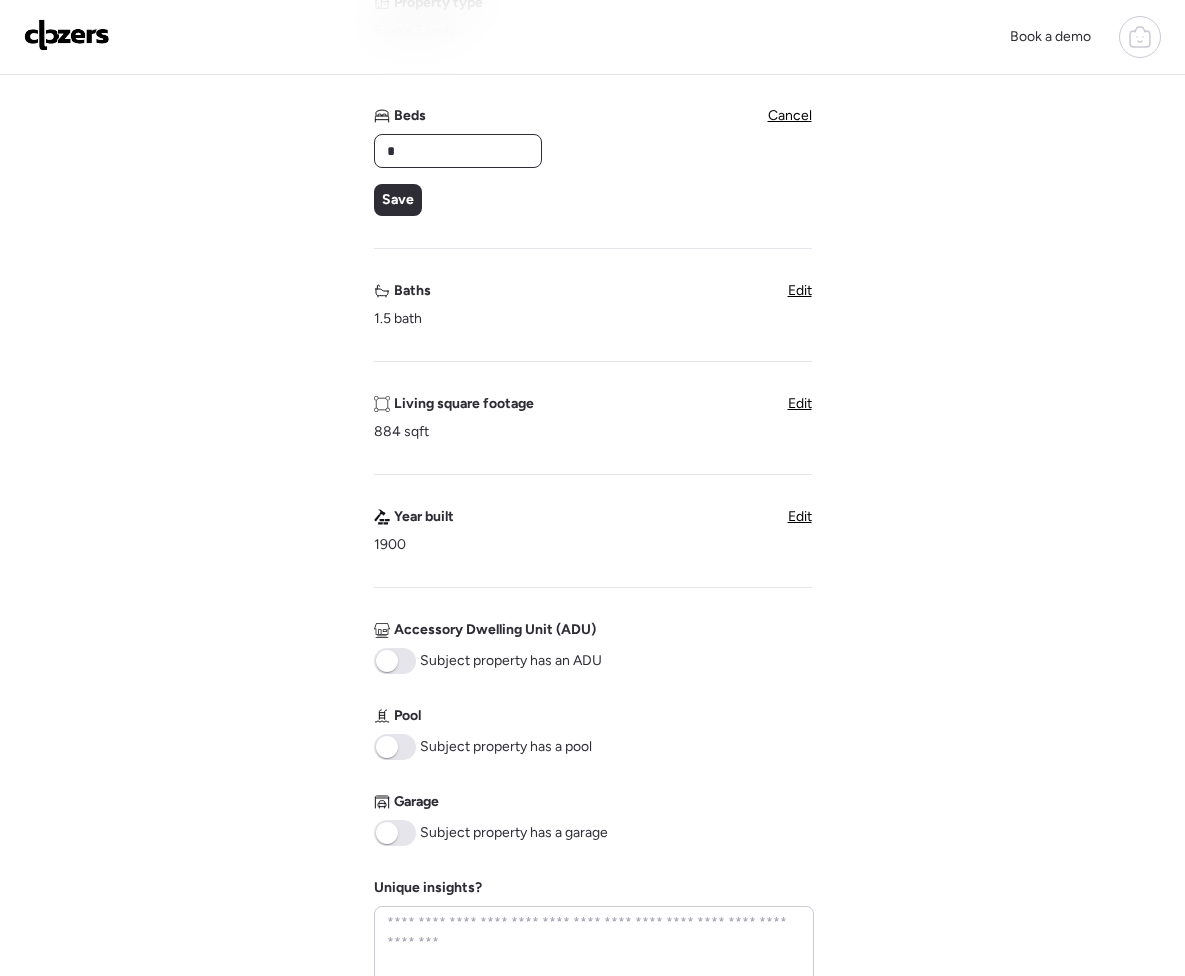 type on "*" 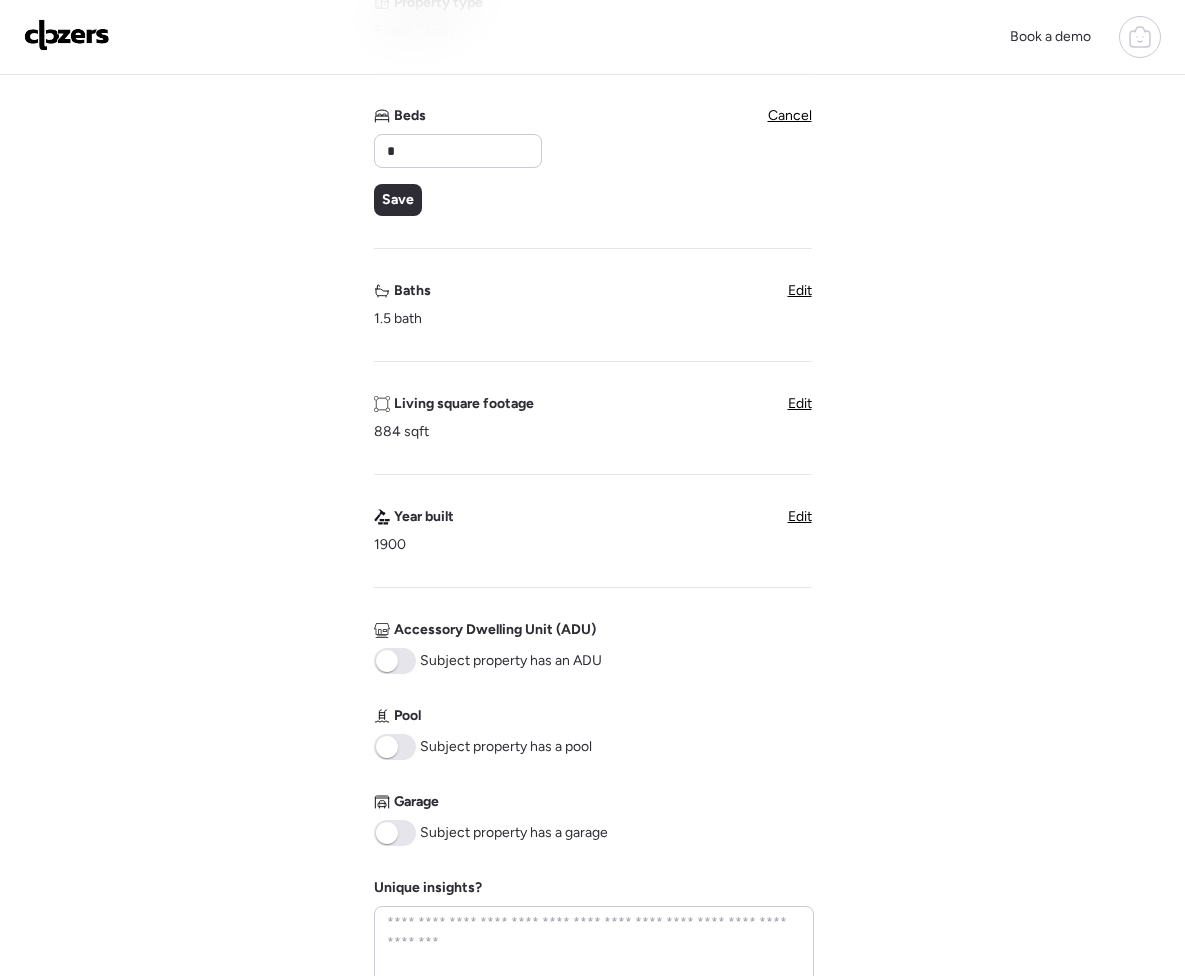 click on "Verify basic info Please verify that our data for this property is correct. Address [NUMBER] [STREET], [CITY], [STATE] [POSTAL_CODE] Property type Single Family Beds * Save Cancel Baths 1.5 bath Edit Living square footage [NUMBER] sqft Edit Year built [YEAR] Edit Accessory Dwelling Unit (ADU) Subject property has an ADU Pool Subject property has a pool Garage Subject property has a garage Unique insights? Next Please enter the number of bedrooms" at bounding box center (592, 506) 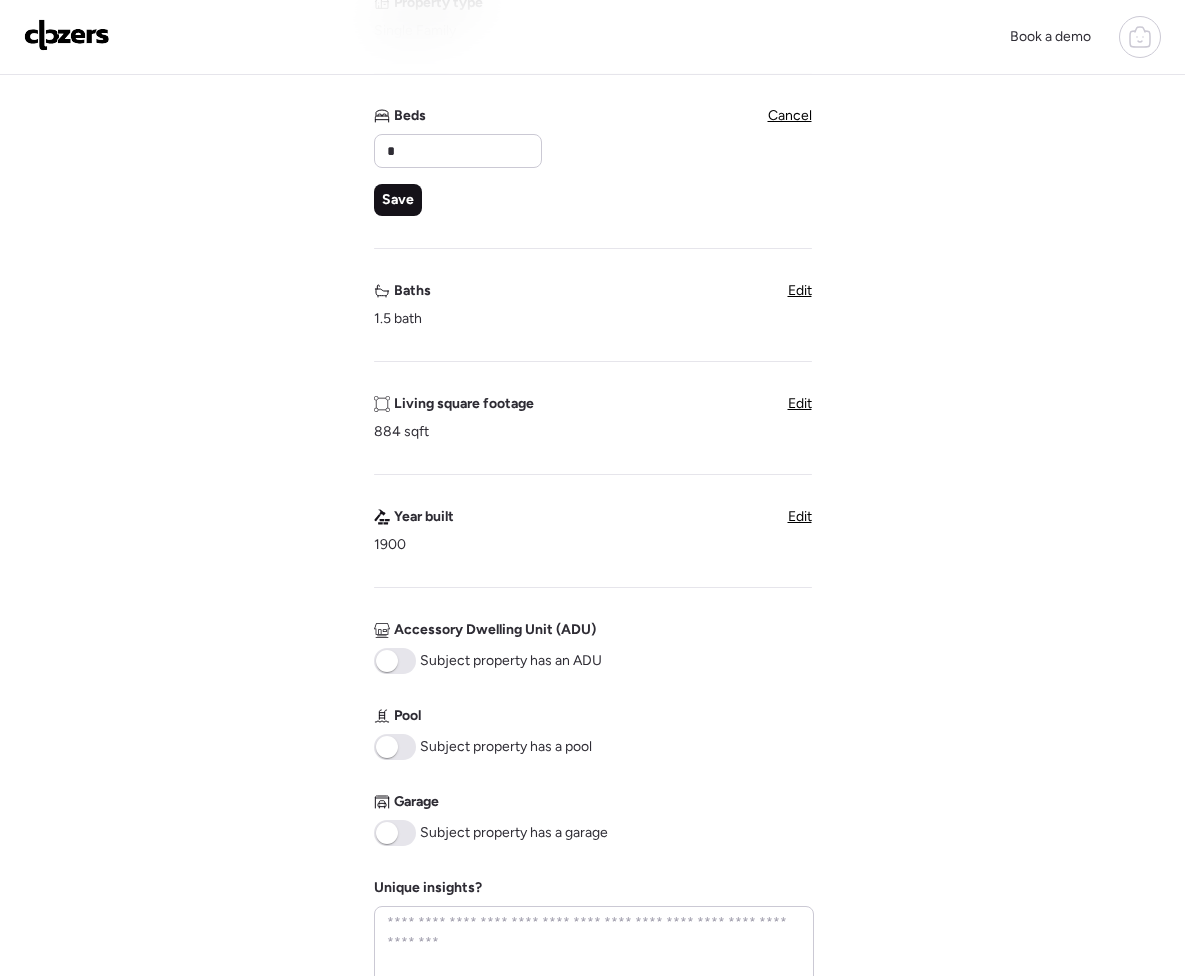 click on "Save" at bounding box center (398, 200) 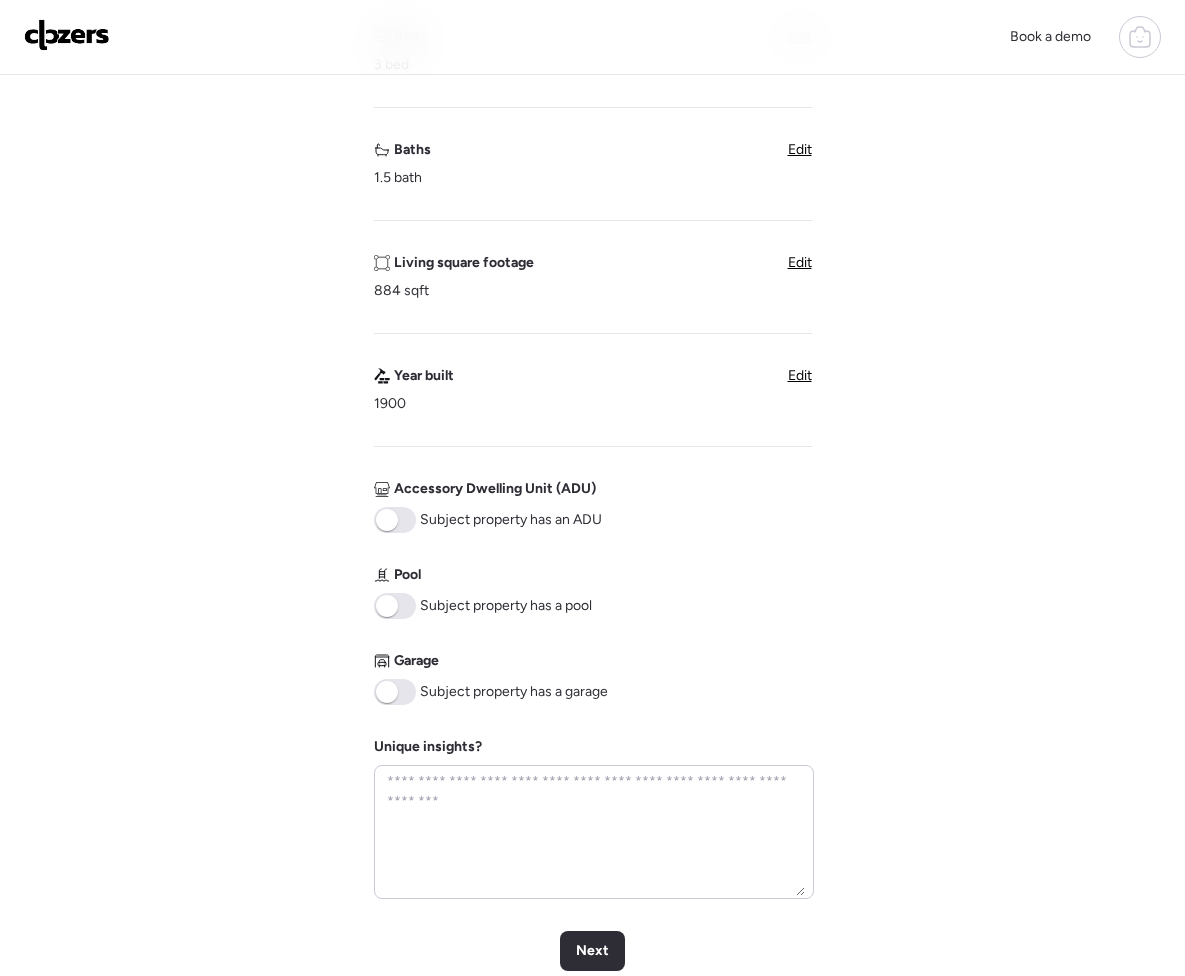scroll, scrollTop: 428, scrollLeft: 0, axis: vertical 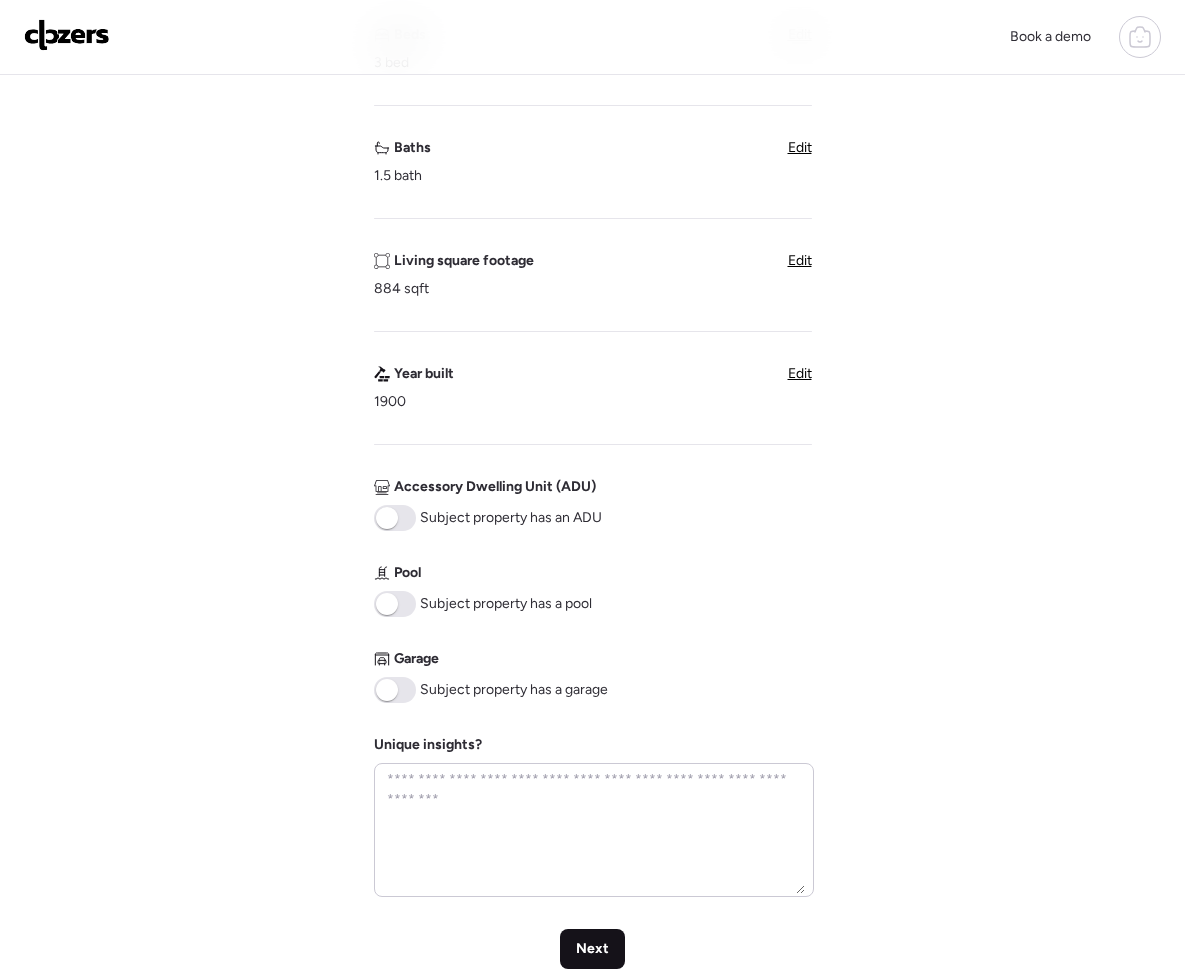 click on "Next" at bounding box center (592, 949) 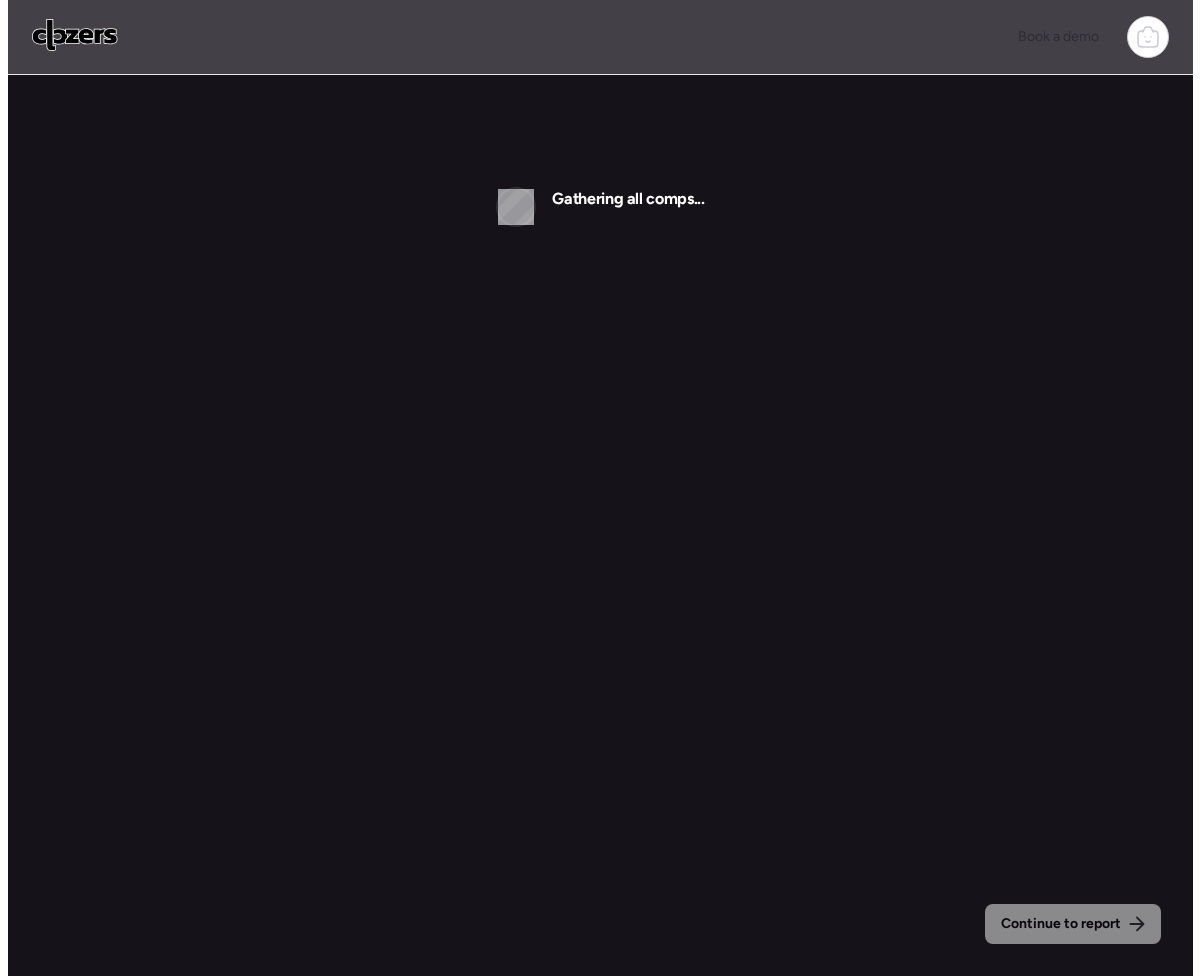 scroll, scrollTop: 0, scrollLeft: 0, axis: both 